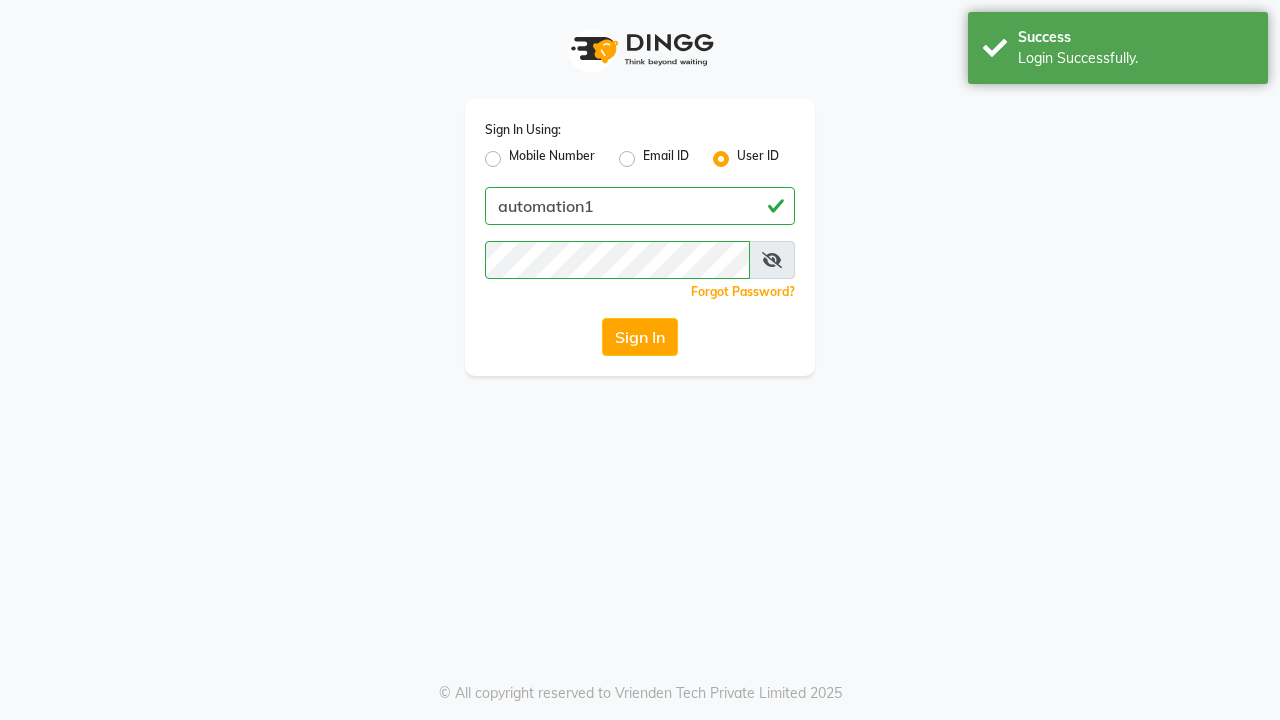 scroll, scrollTop: 0, scrollLeft: 0, axis: both 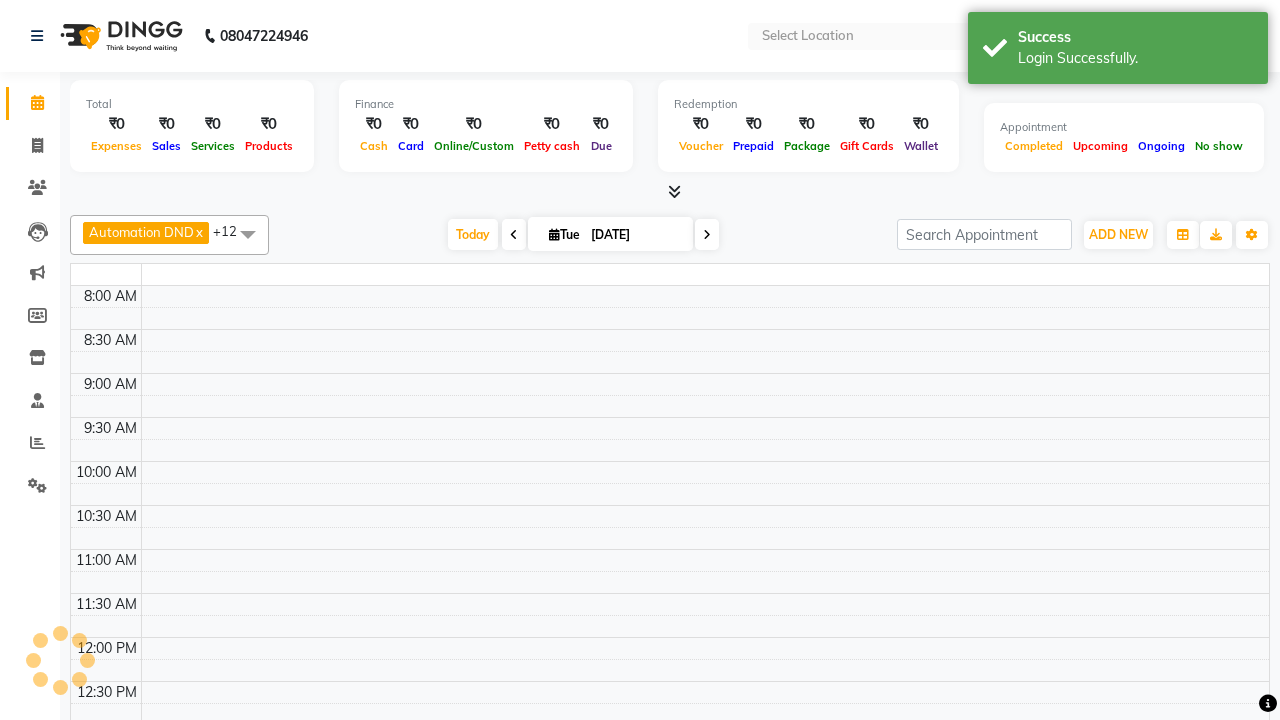 select on "en" 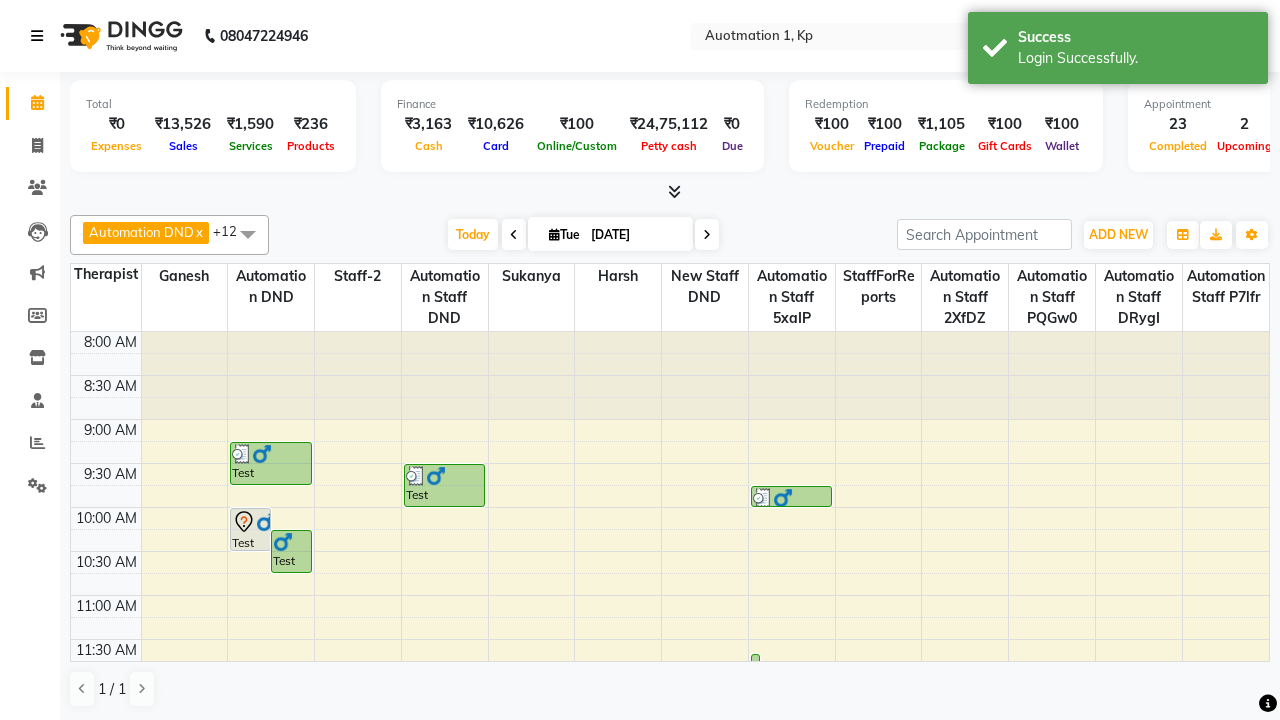 click at bounding box center (37, 36) 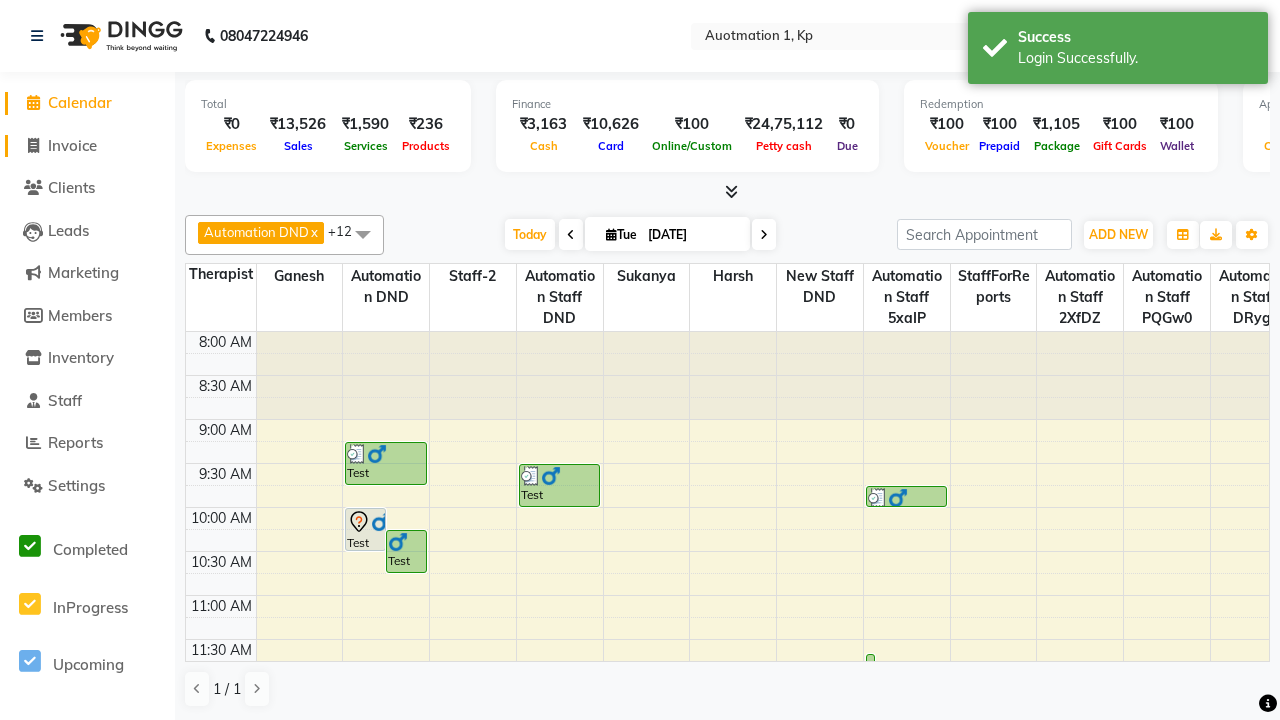 click on "Invoice" 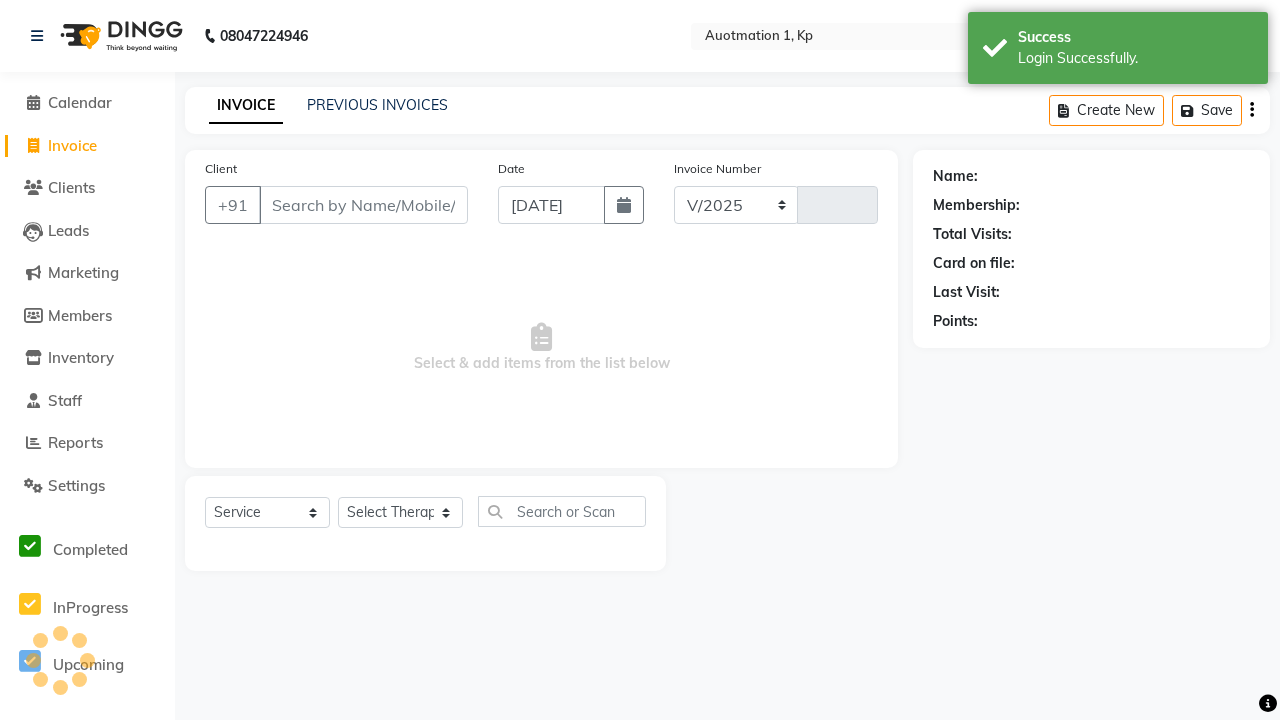 select on "150" 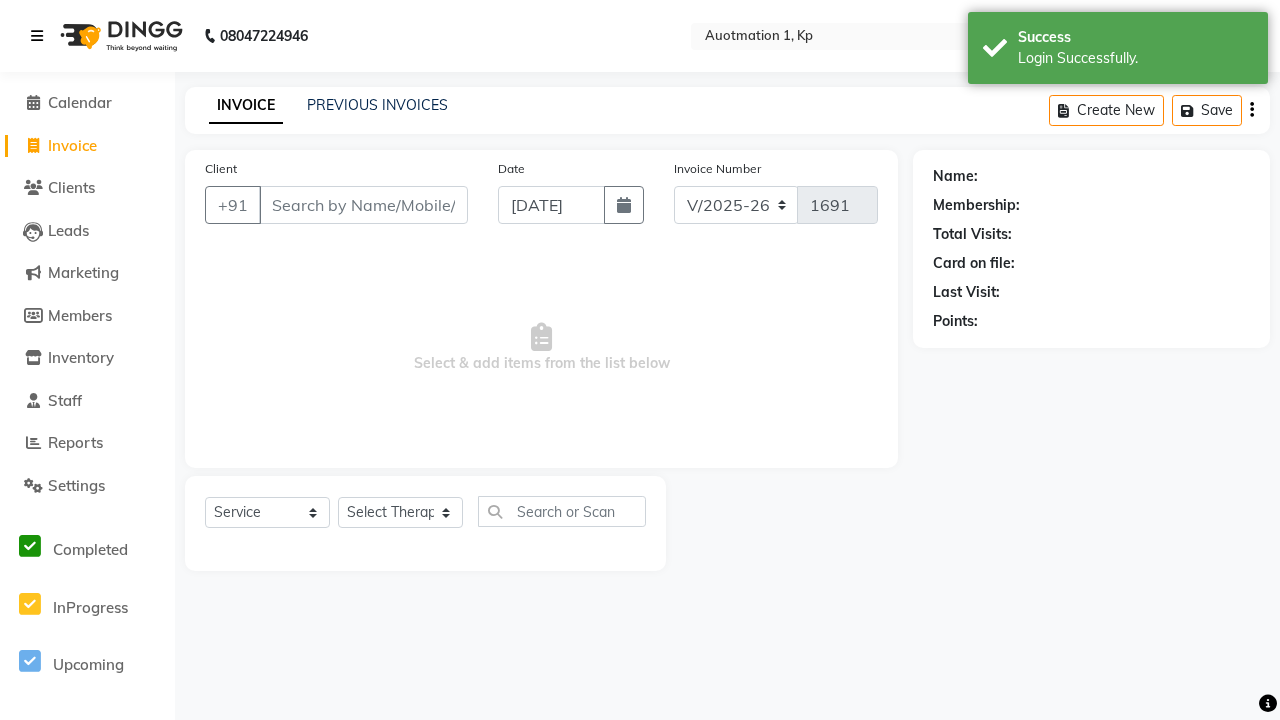 click at bounding box center [37, 36] 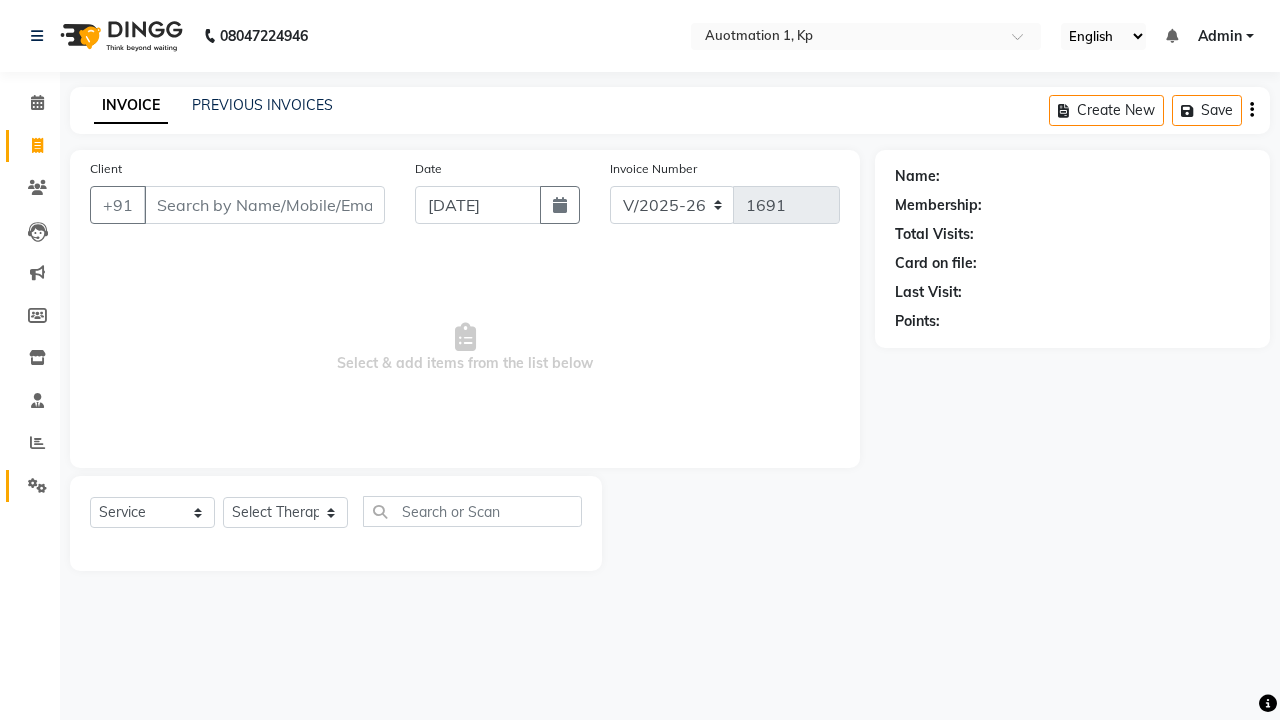 click 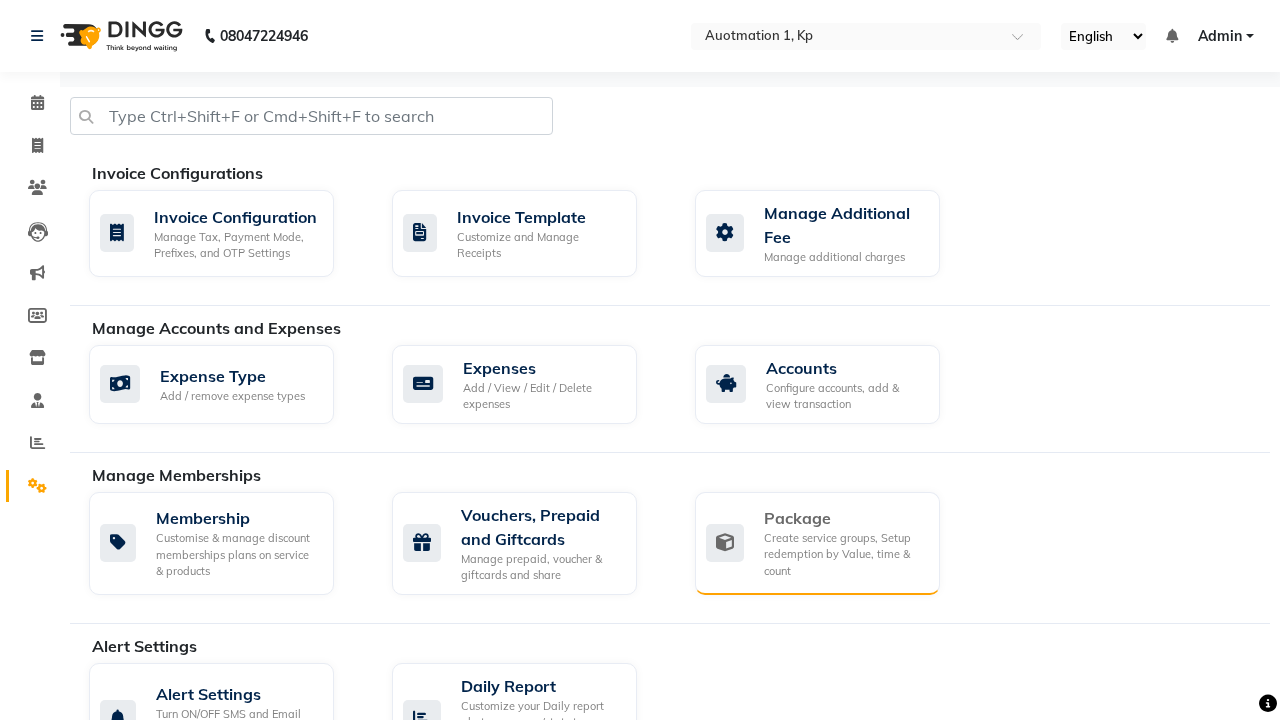 click on "Package" 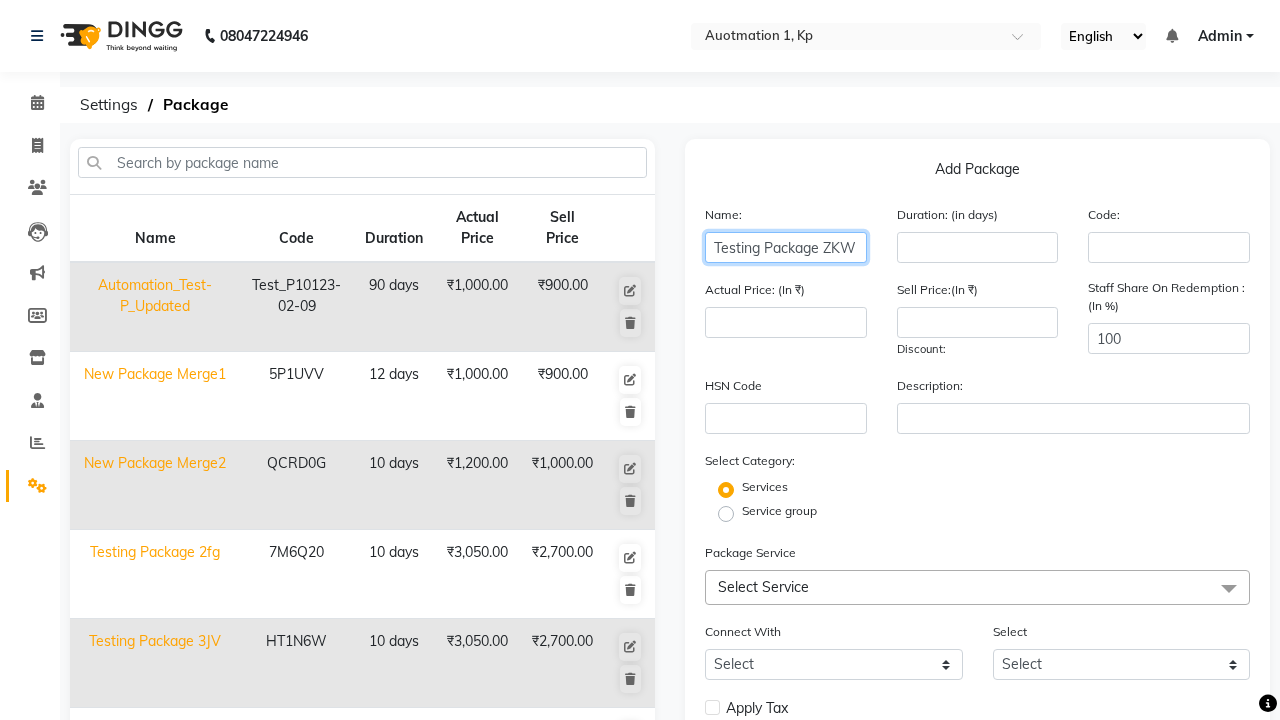 type on "Testing Package ZKW" 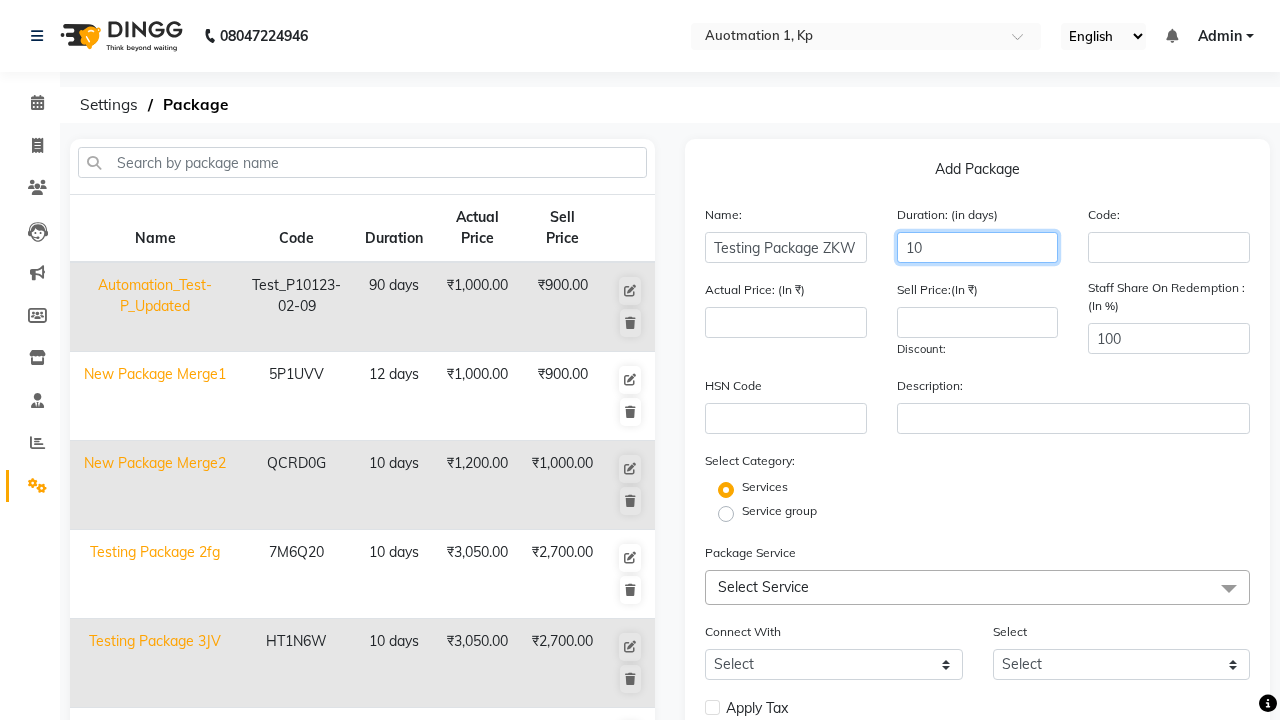 type on "10" 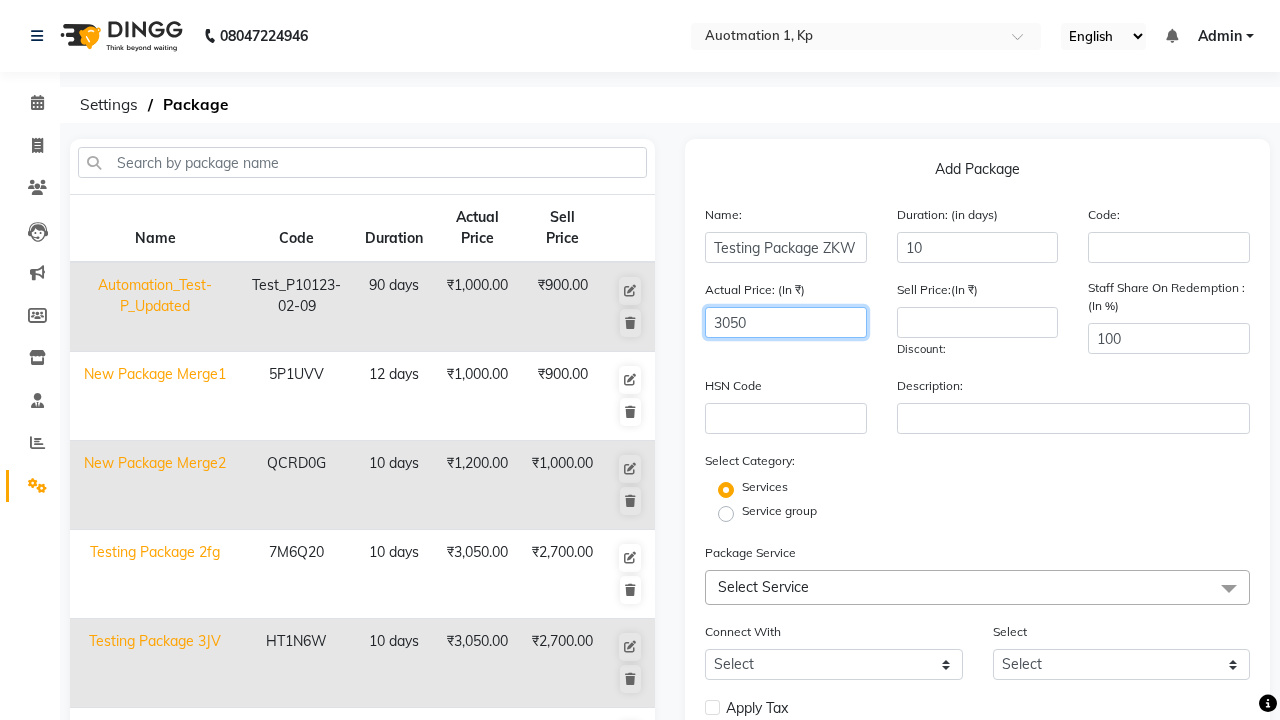 type on "3050" 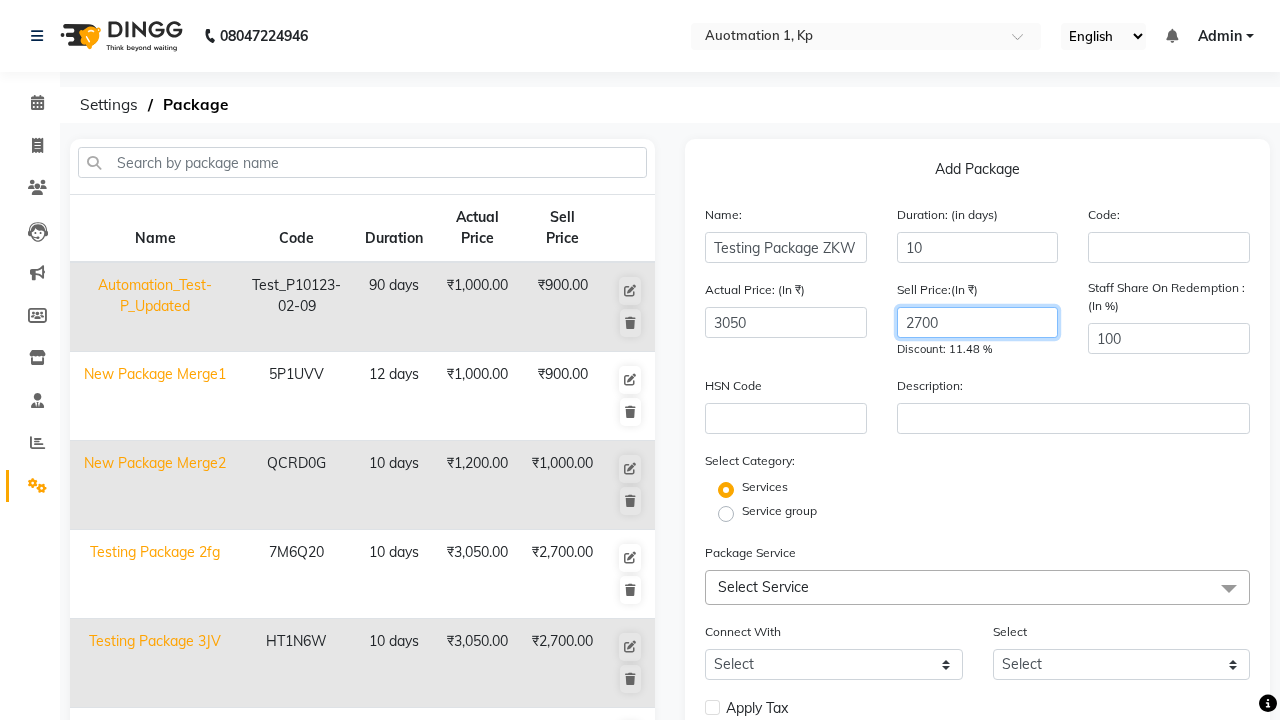 type on "2700" 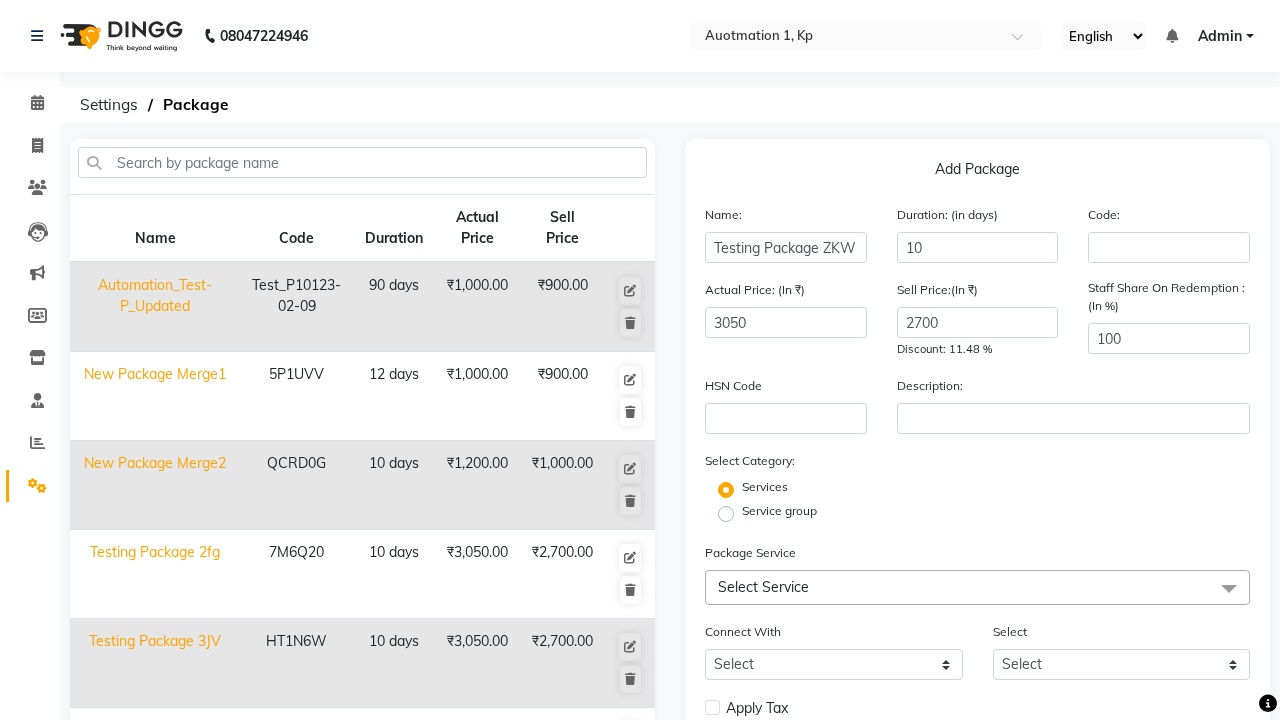 click on "Service group" 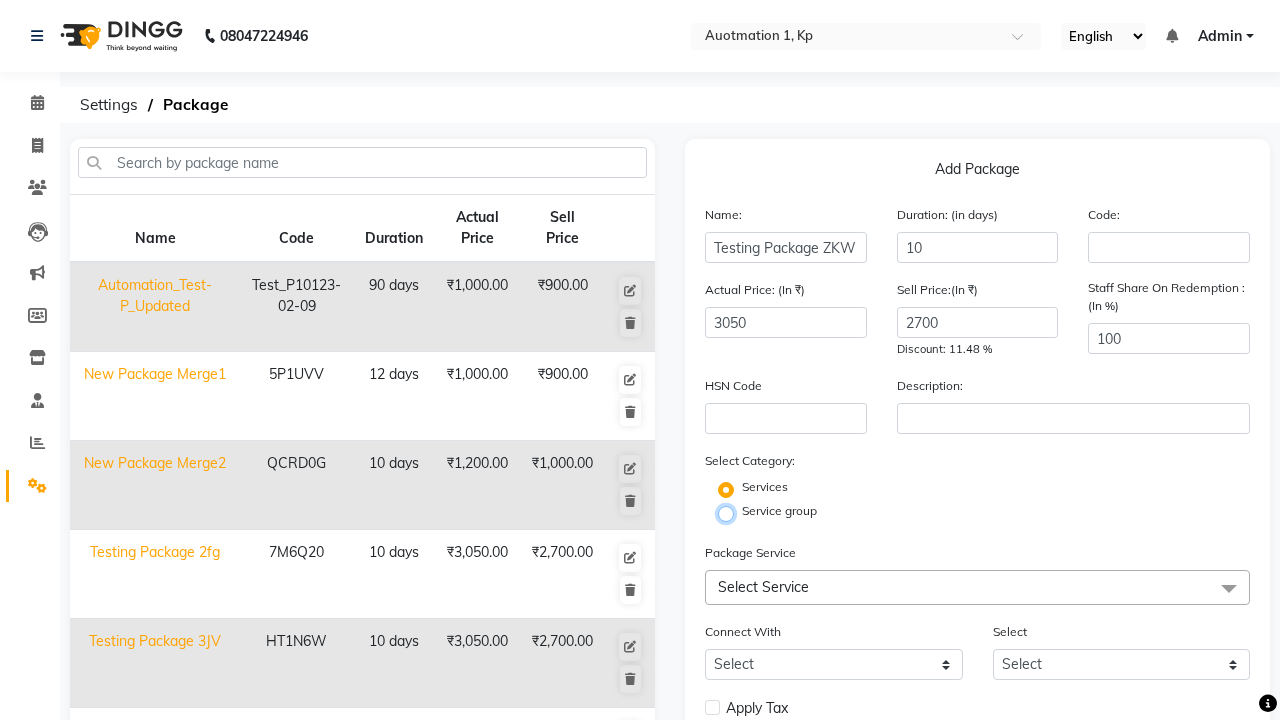 click on "Service group" at bounding box center [732, 512] 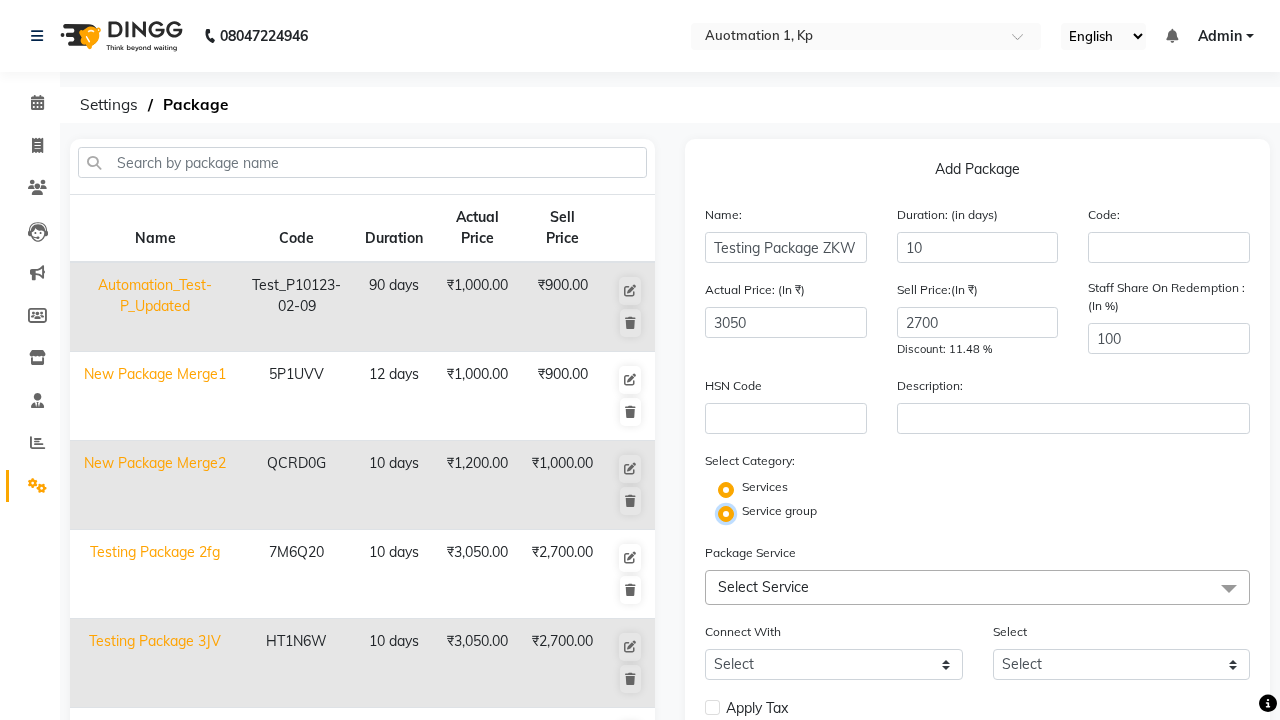 radio on "false" 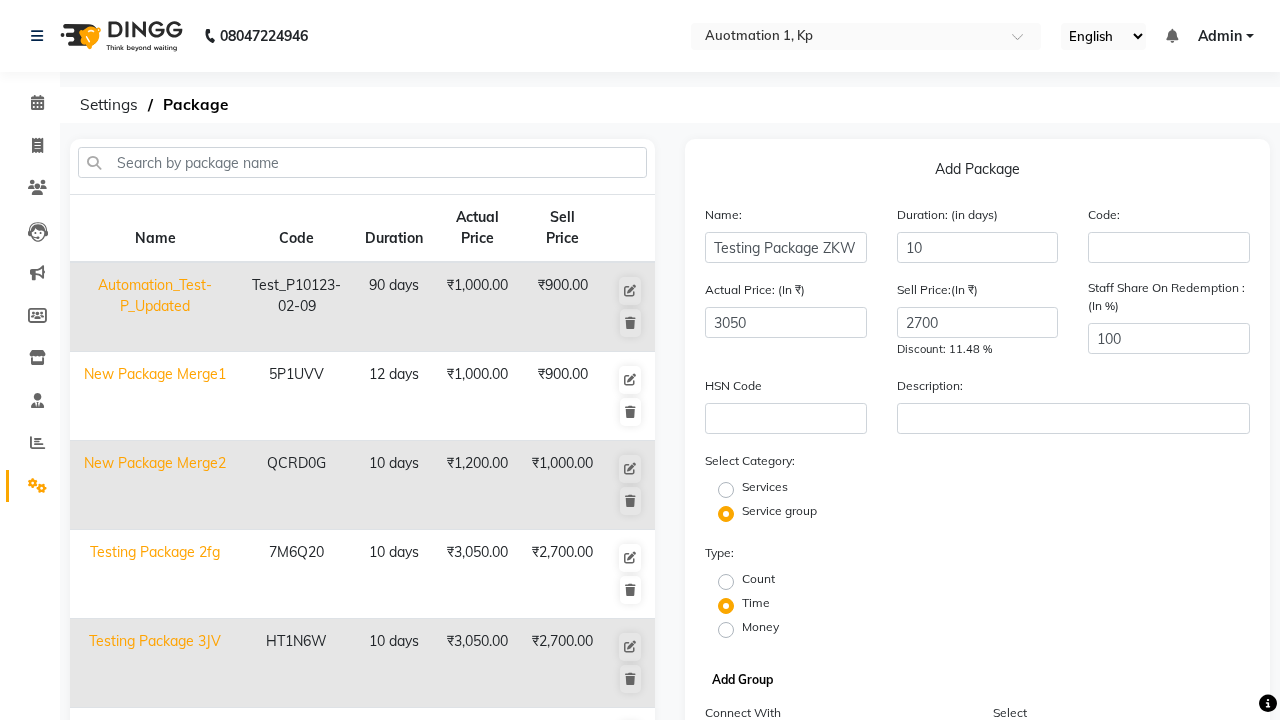 click on "Add Group" 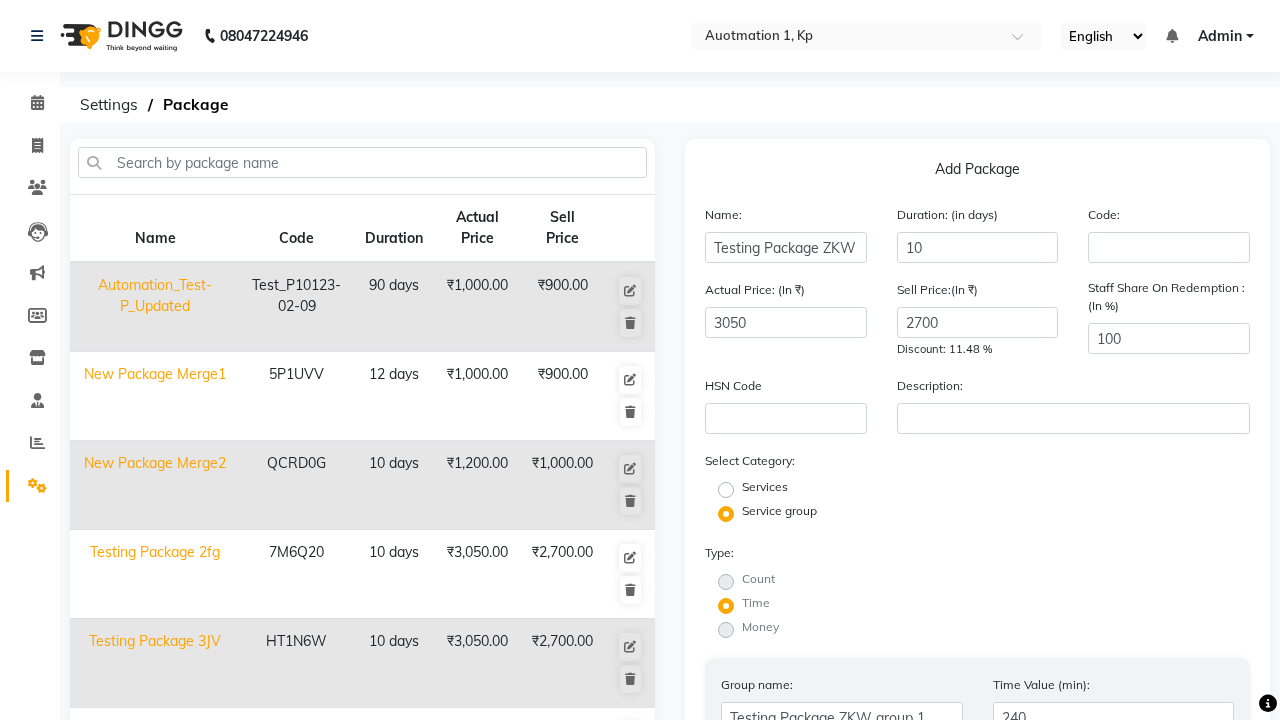 type on "240" 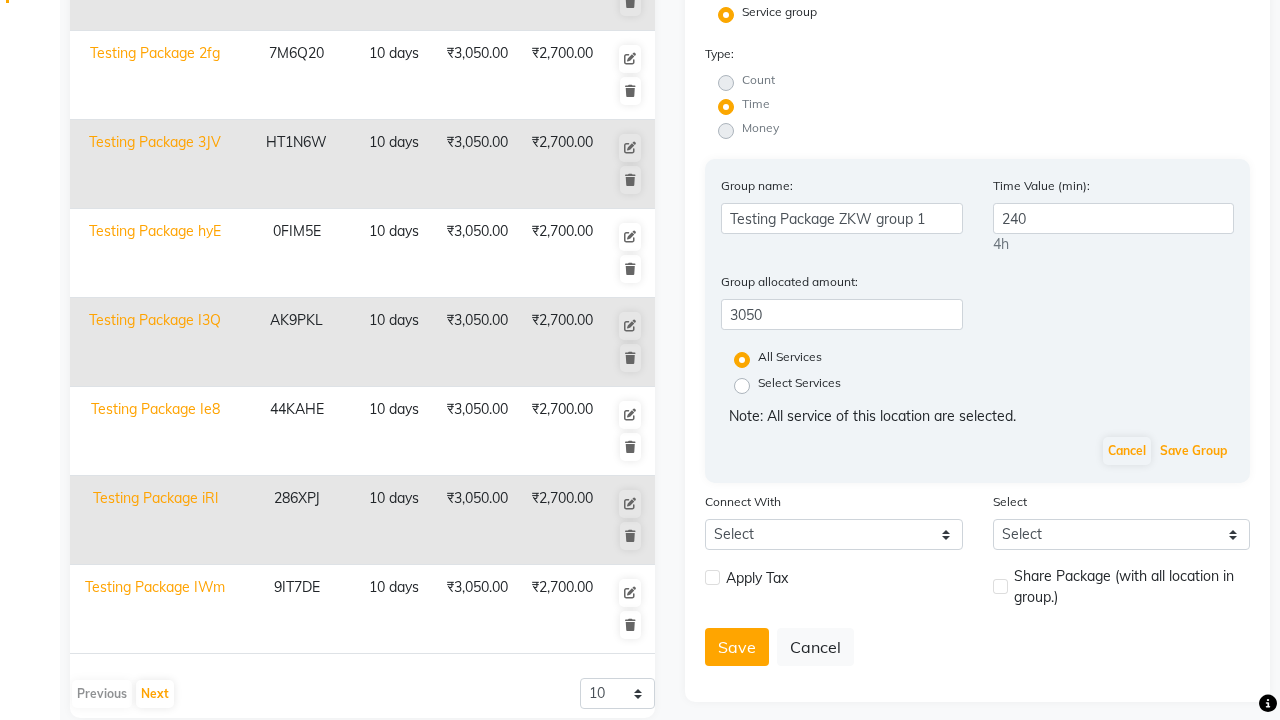 click on "Save Group" 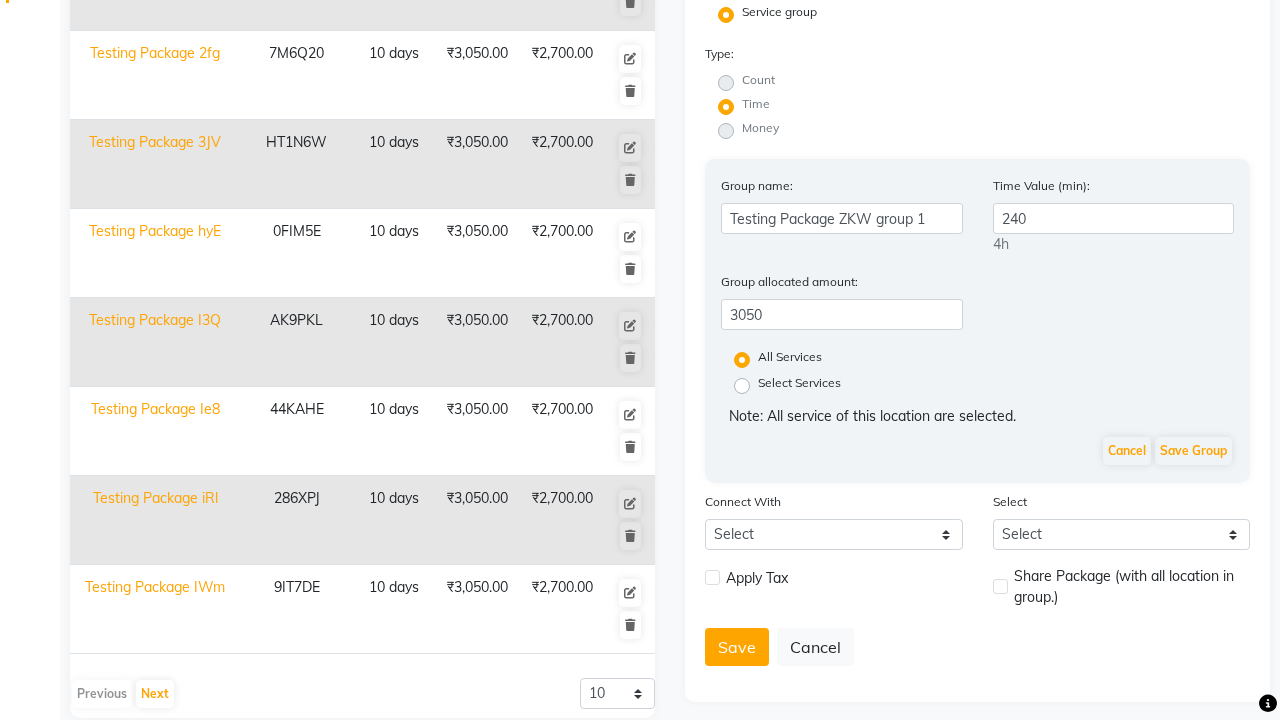 click 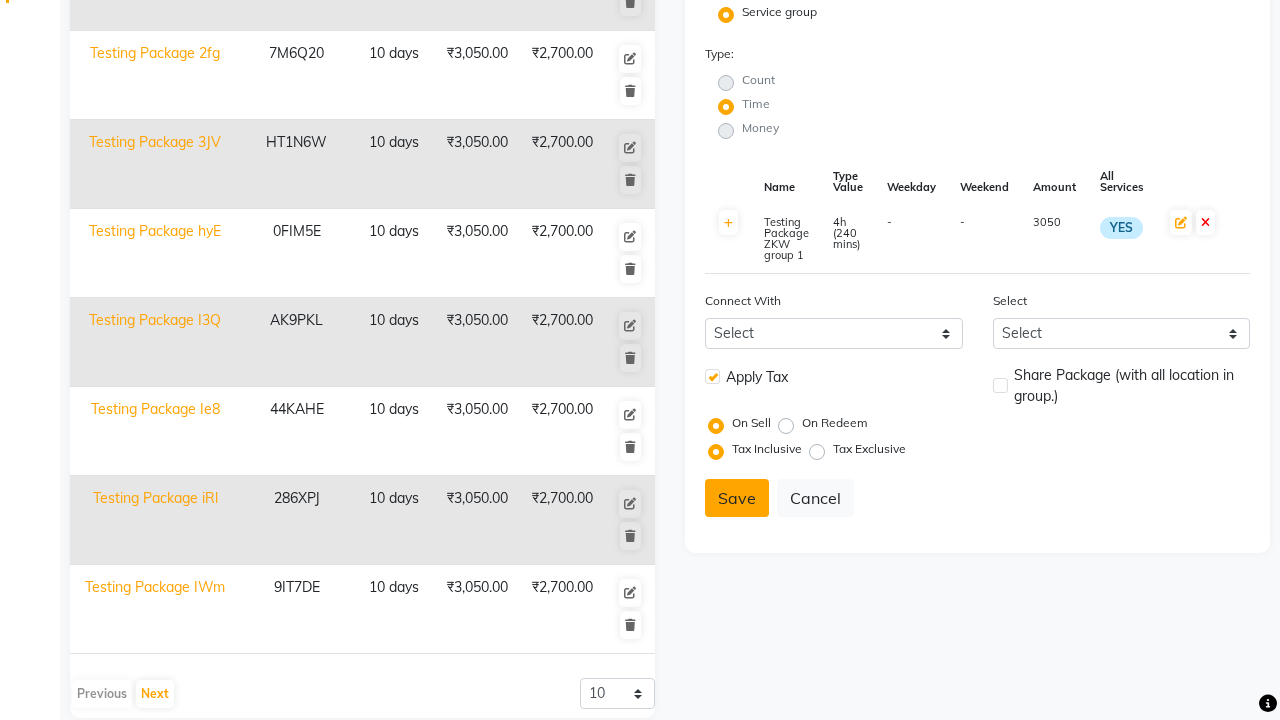 click 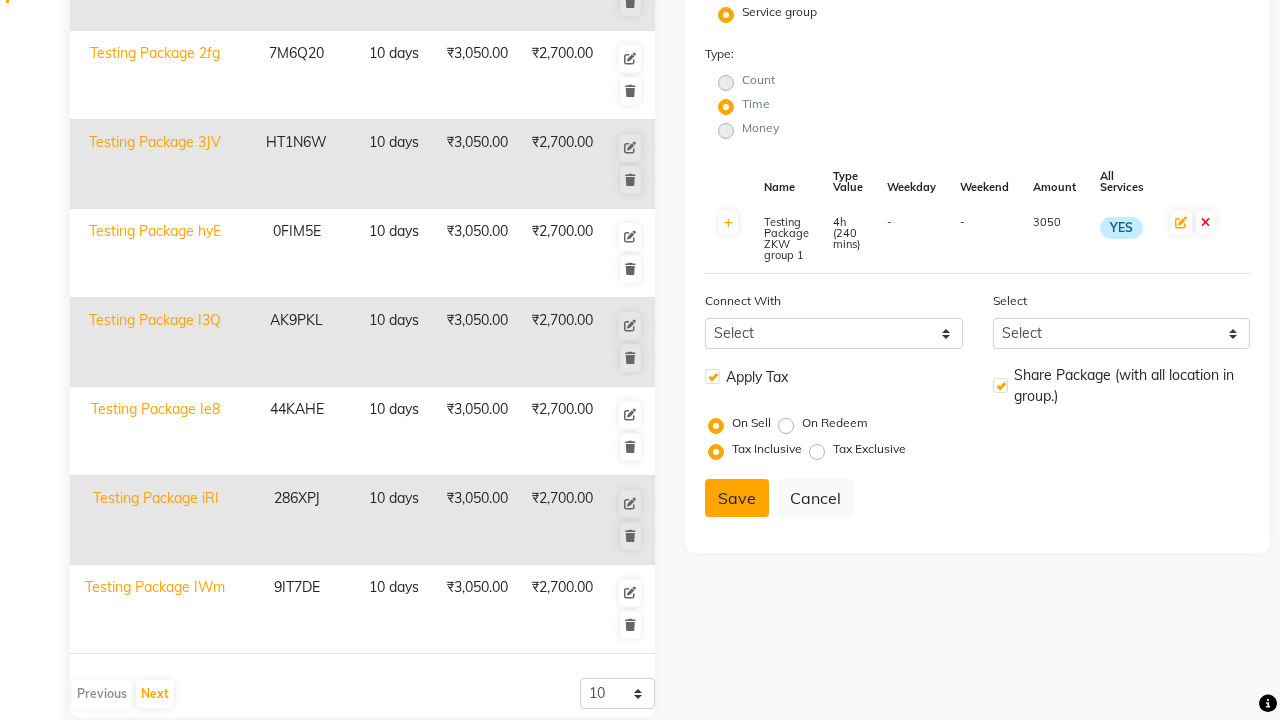 click on "Save" 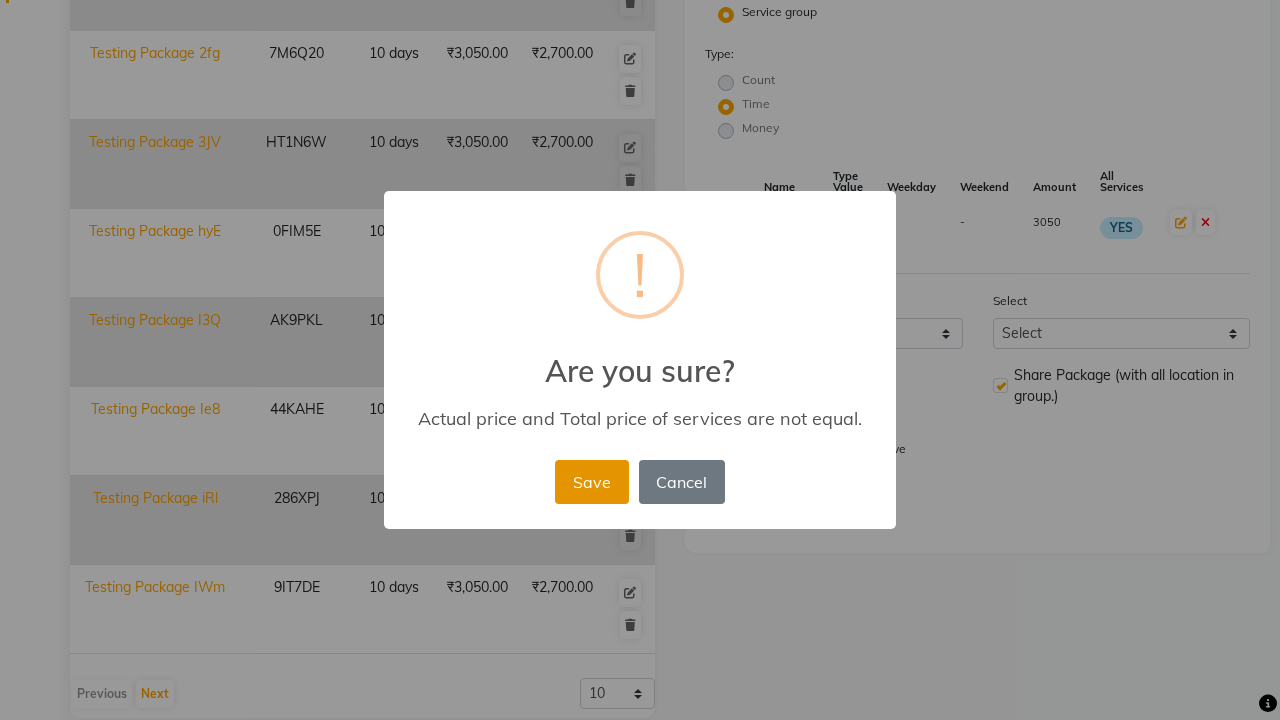 click on "Save" at bounding box center [591, 482] 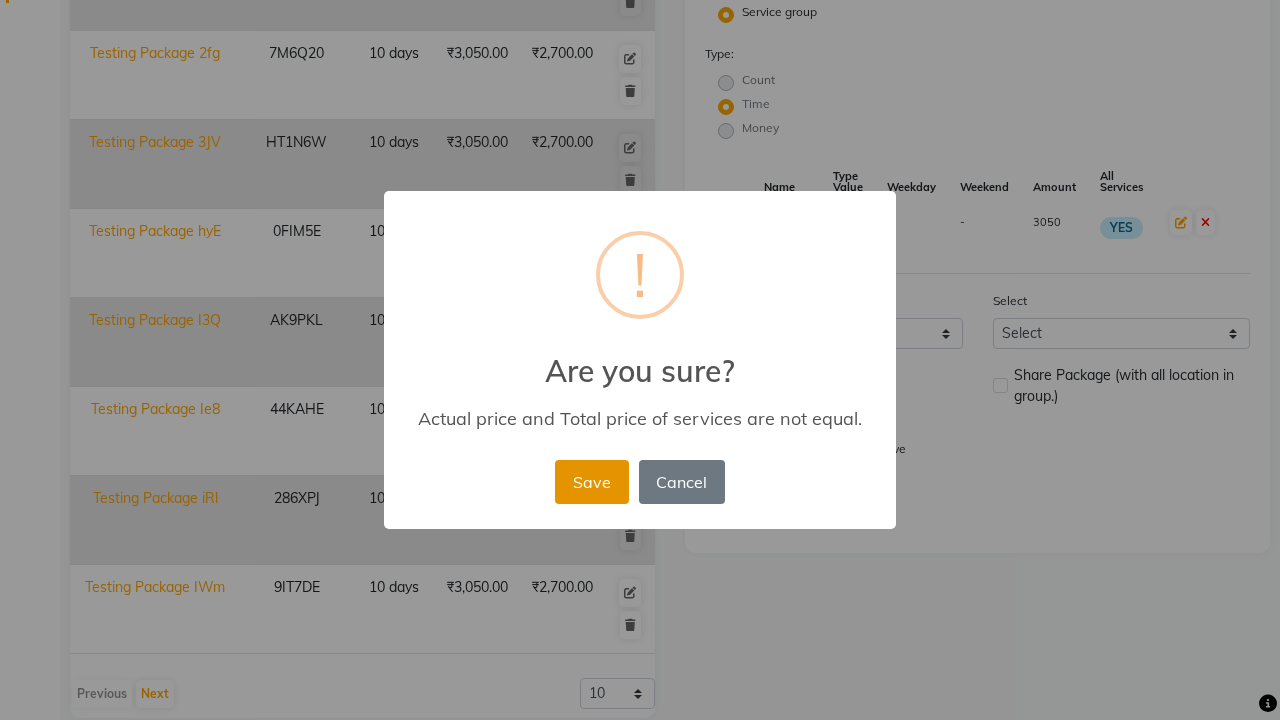 type 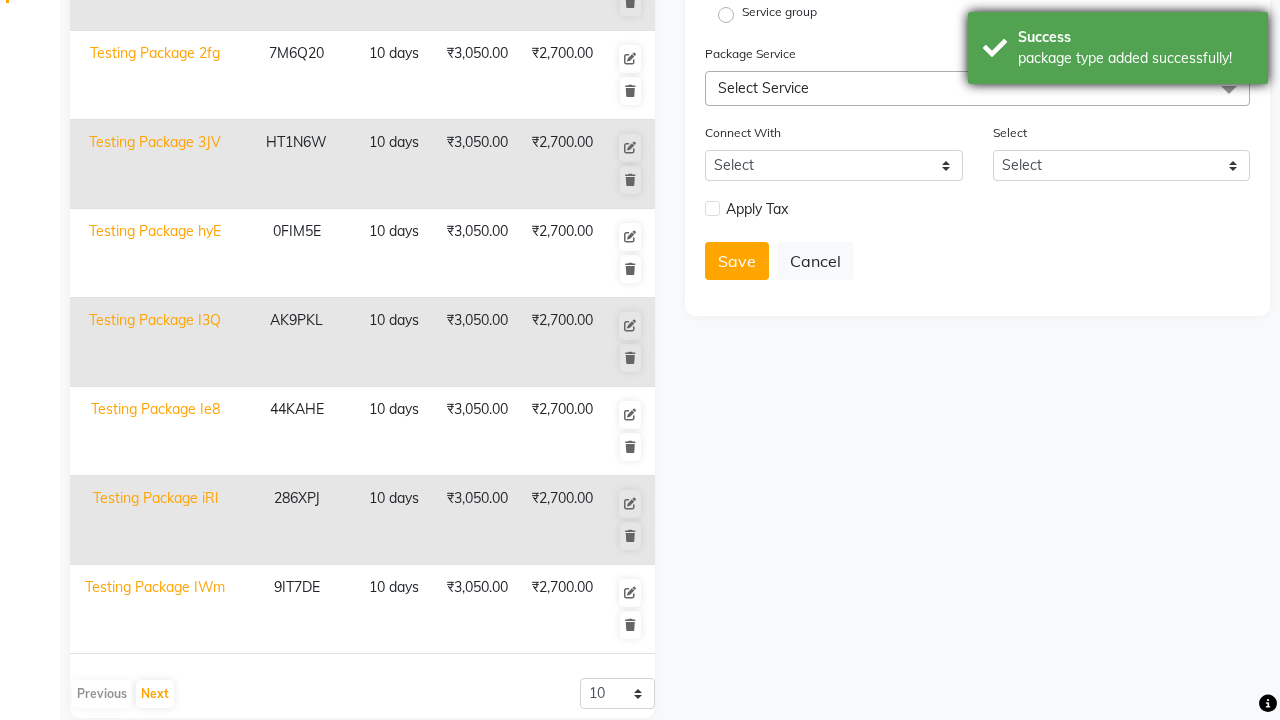 click on "package type added successfully!" at bounding box center (1135, 58) 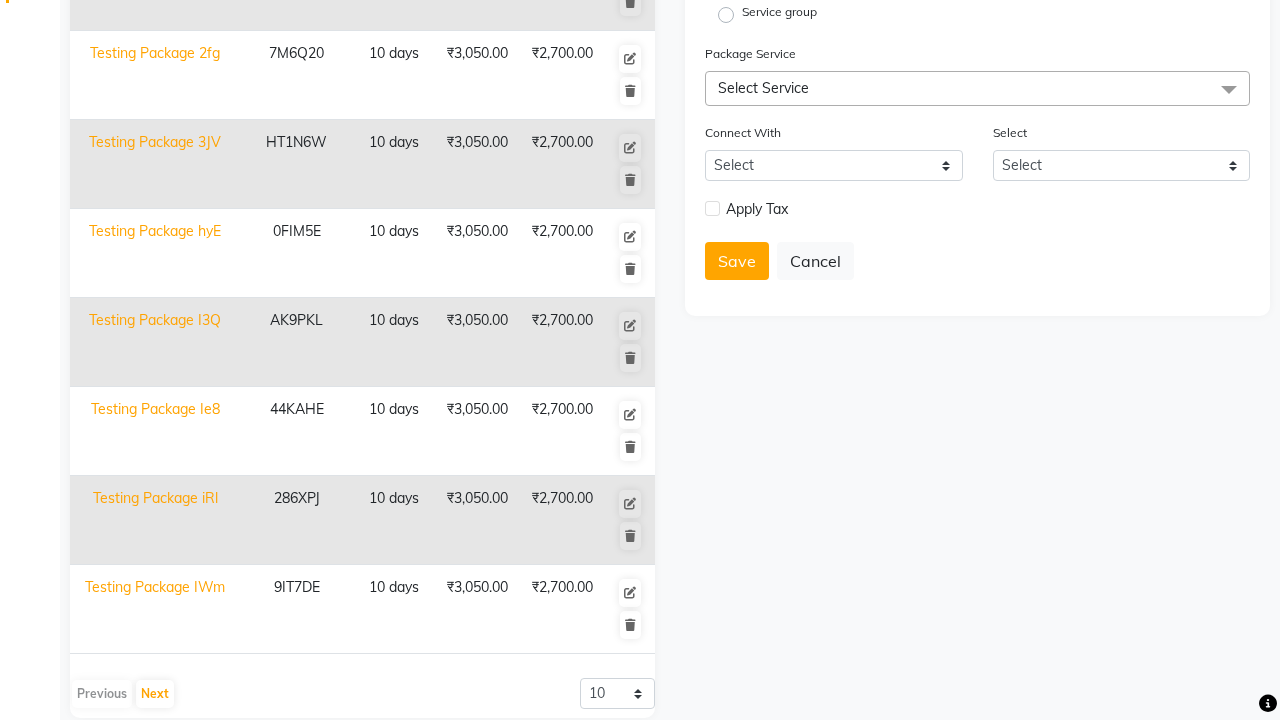 click at bounding box center (37, -463) 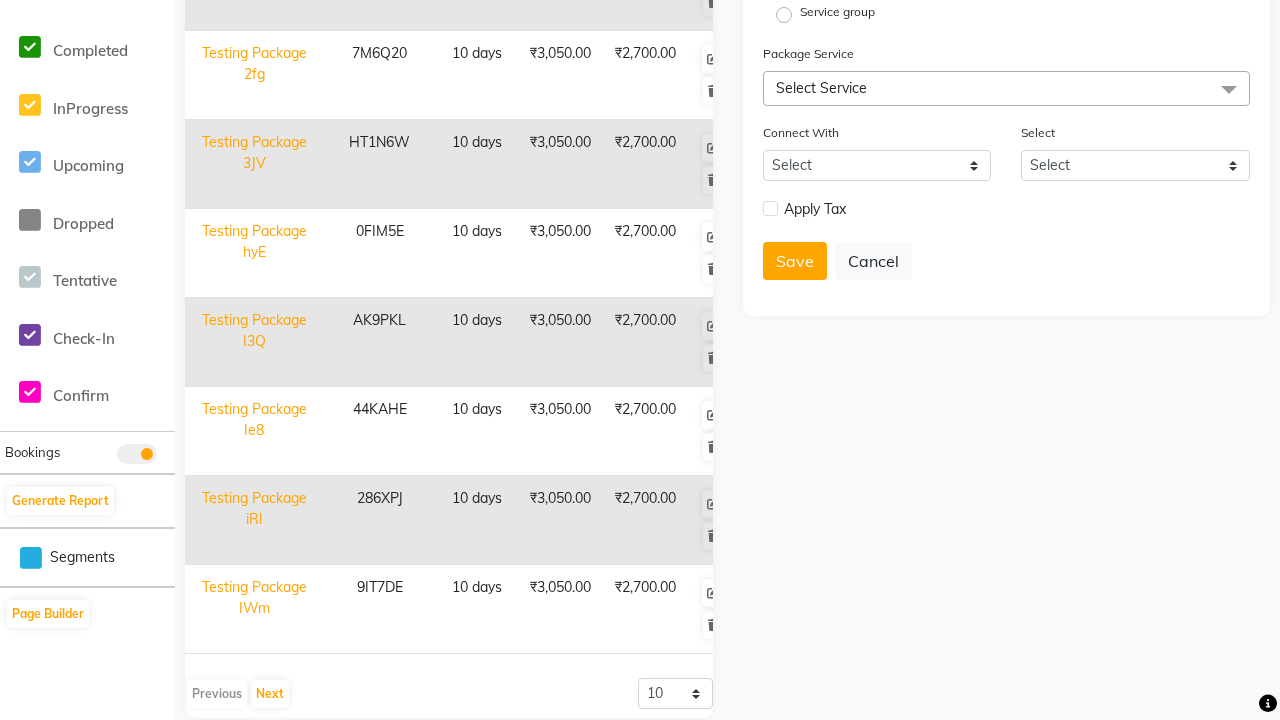 scroll, scrollTop: 0, scrollLeft: 0, axis: both 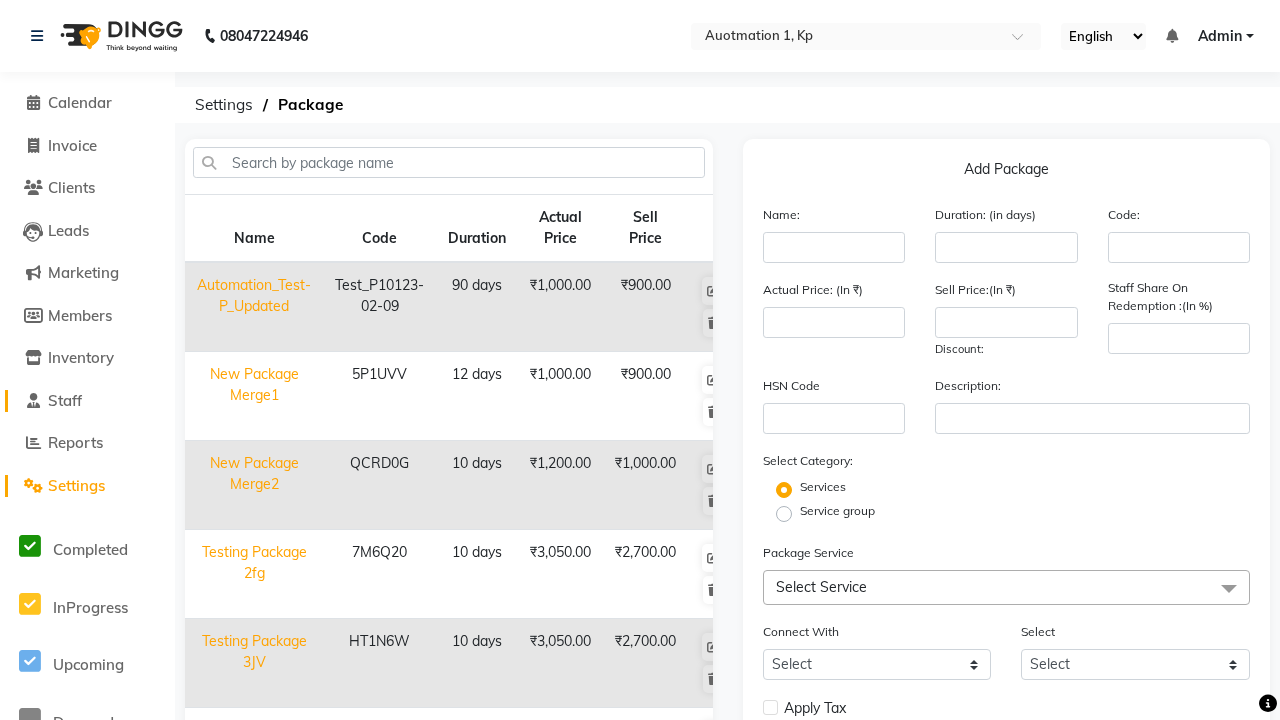 click on "Staff" 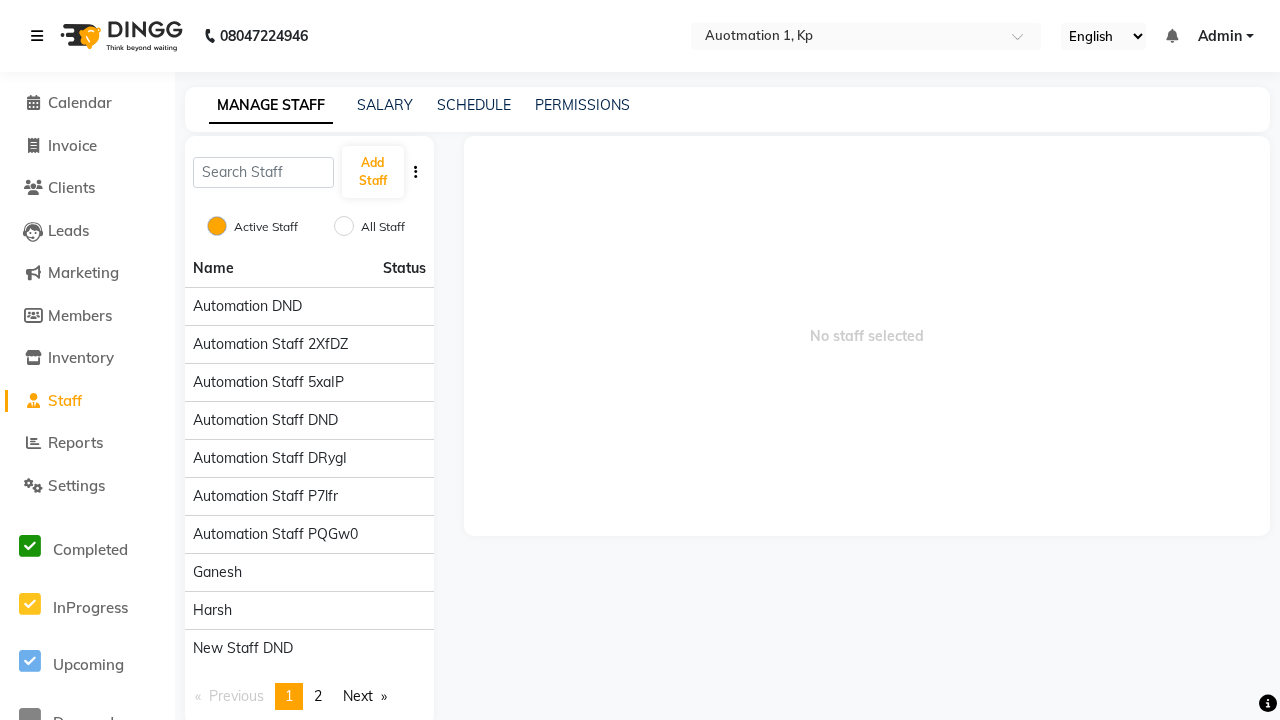 click at bounding box center (37, 36) 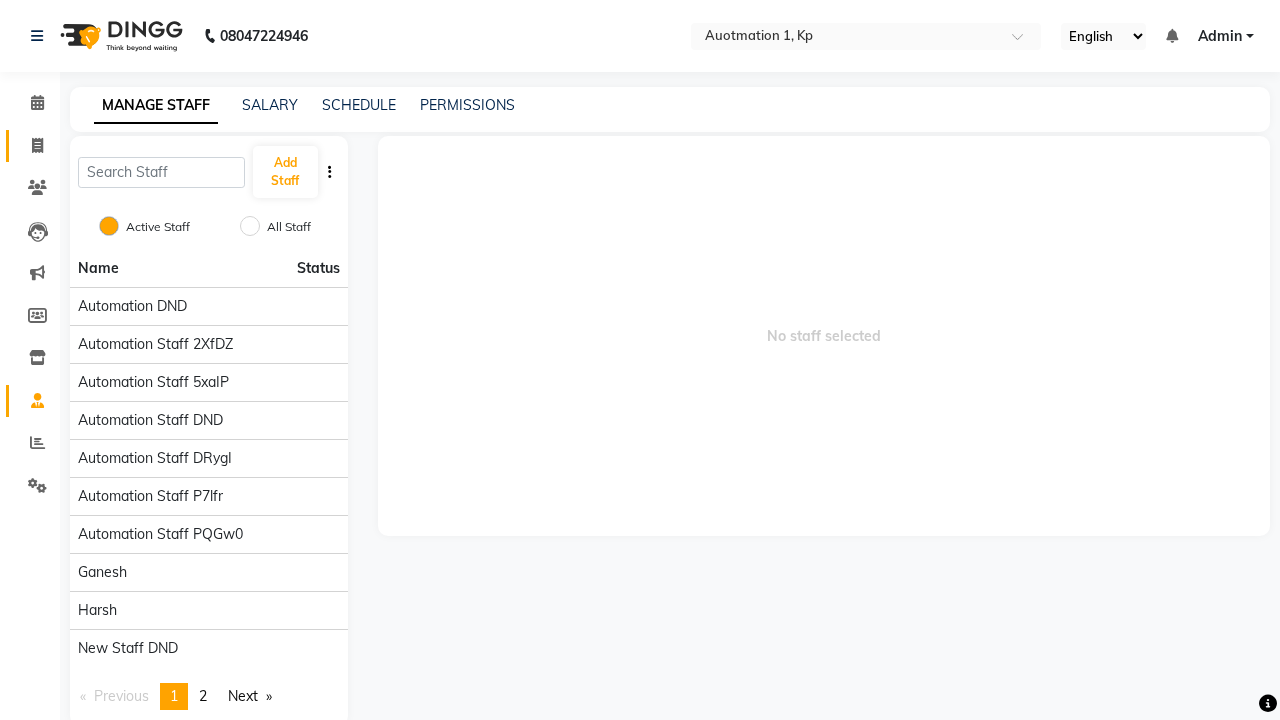 click 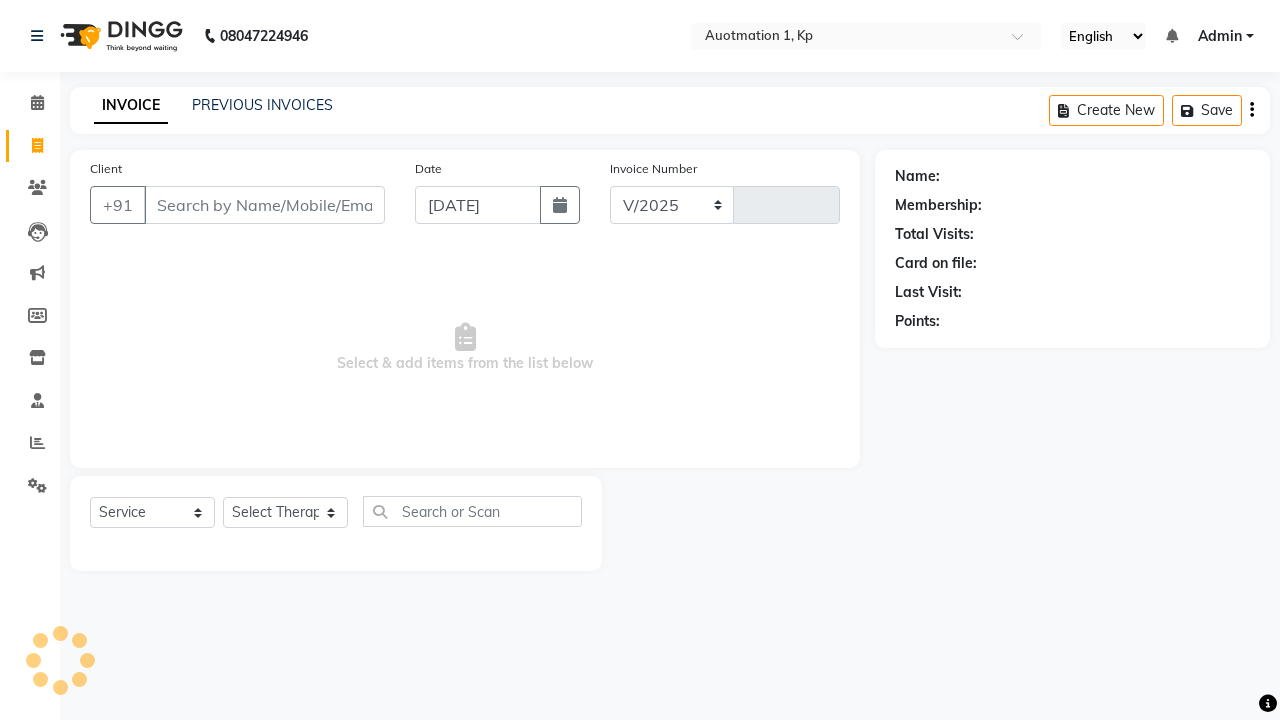 select on "150" 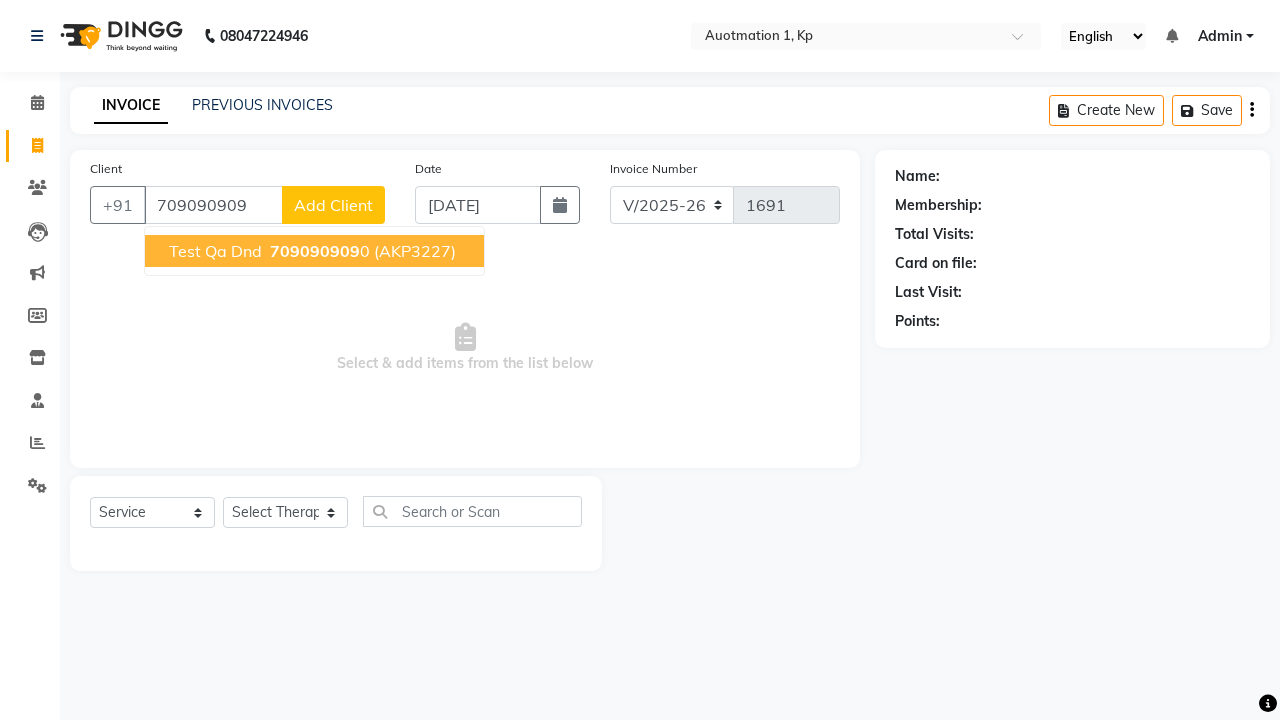 click on "709090909" at bounding box center [315, 251] 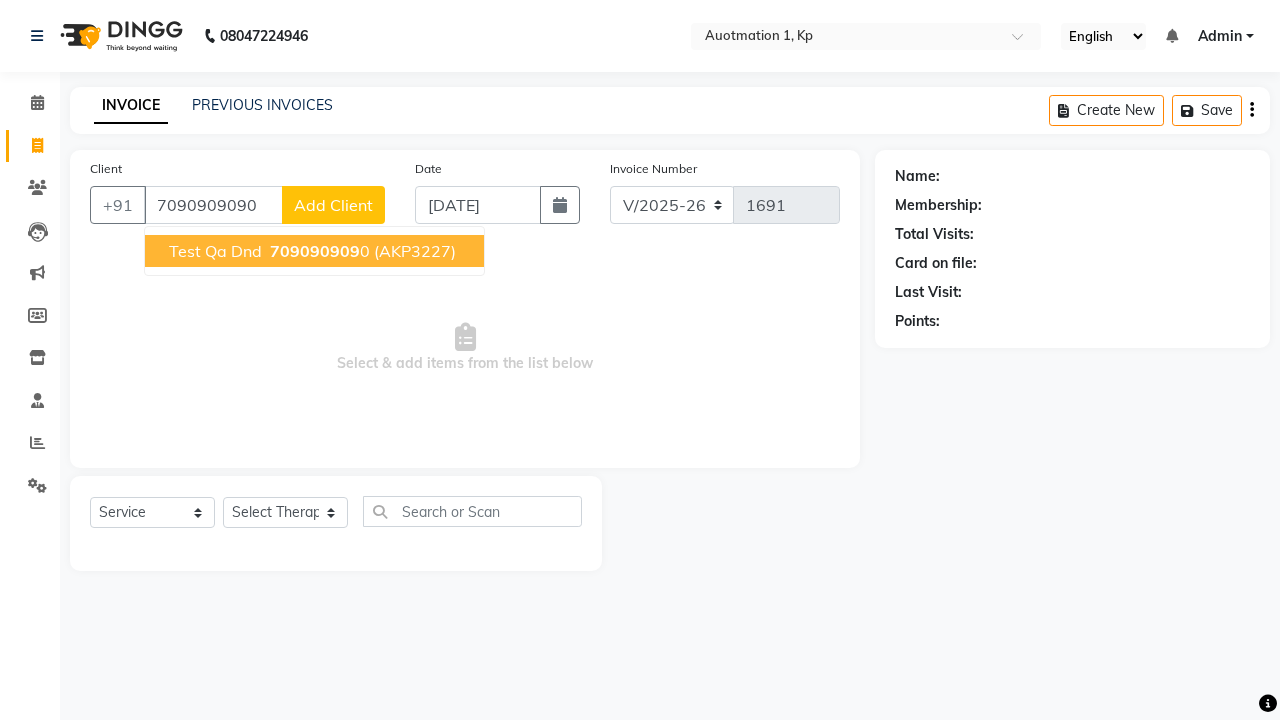 type on "7090909090" 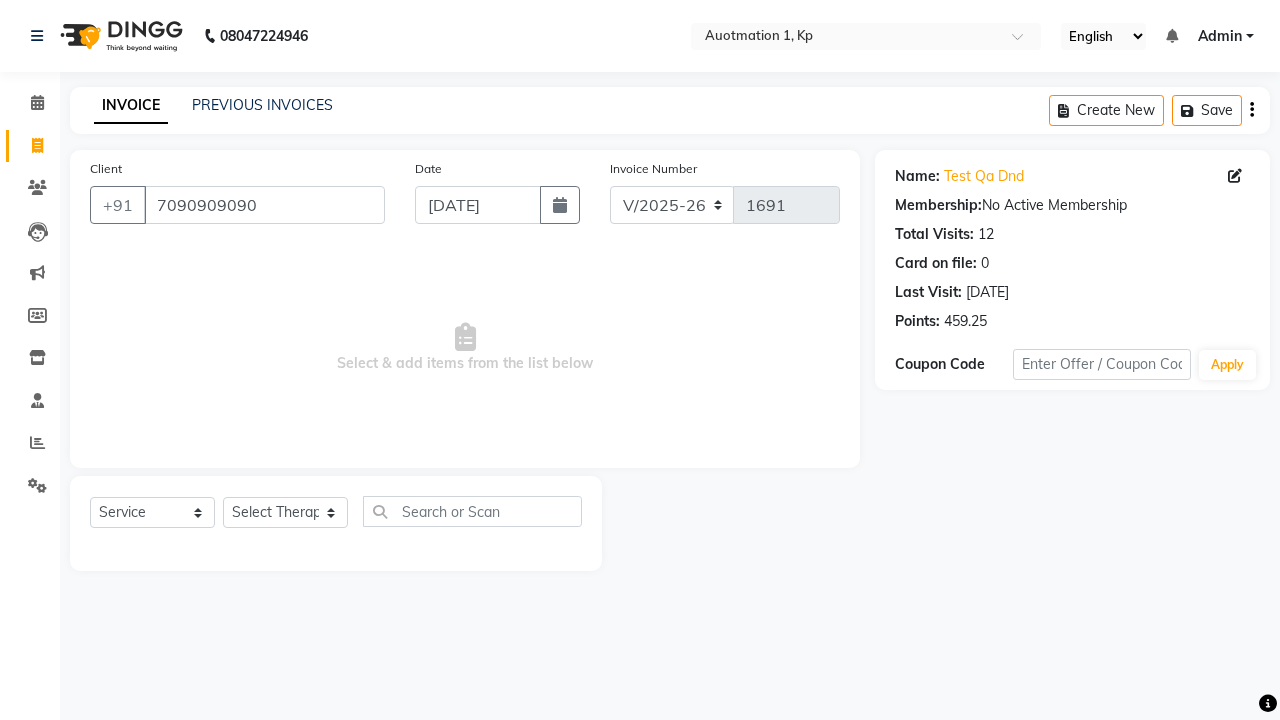 select on "package" 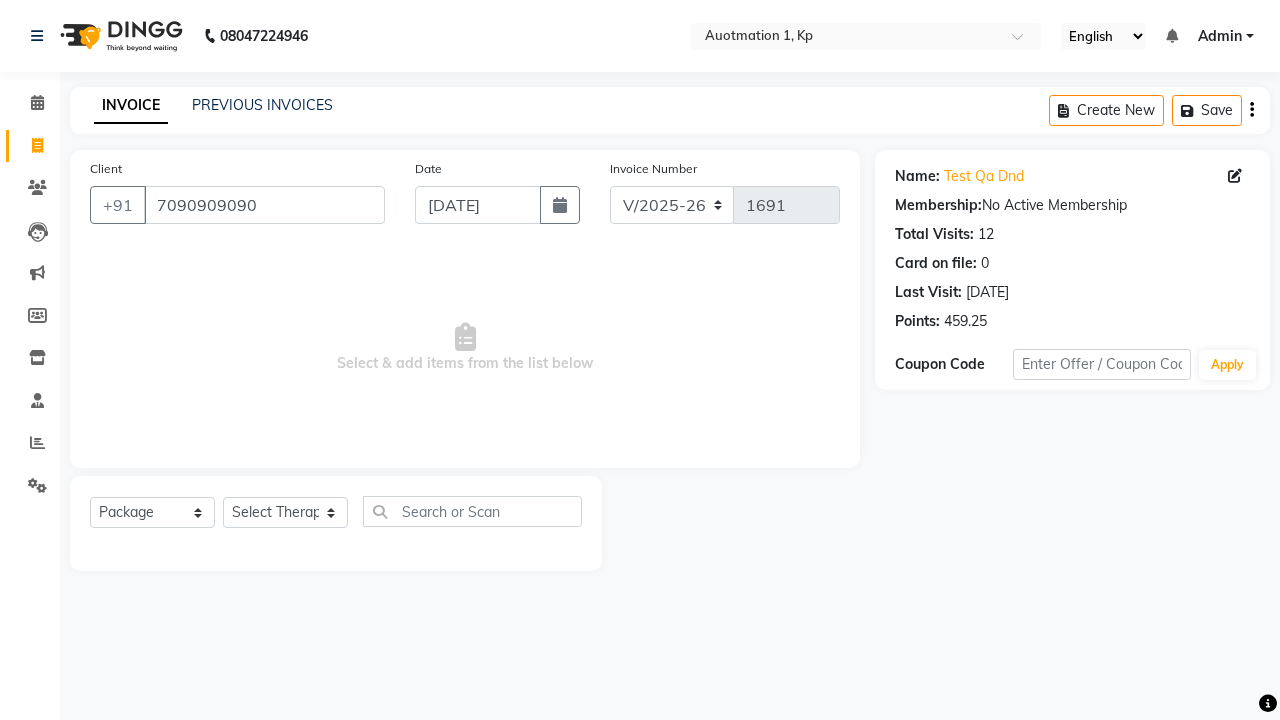 select on "5105" 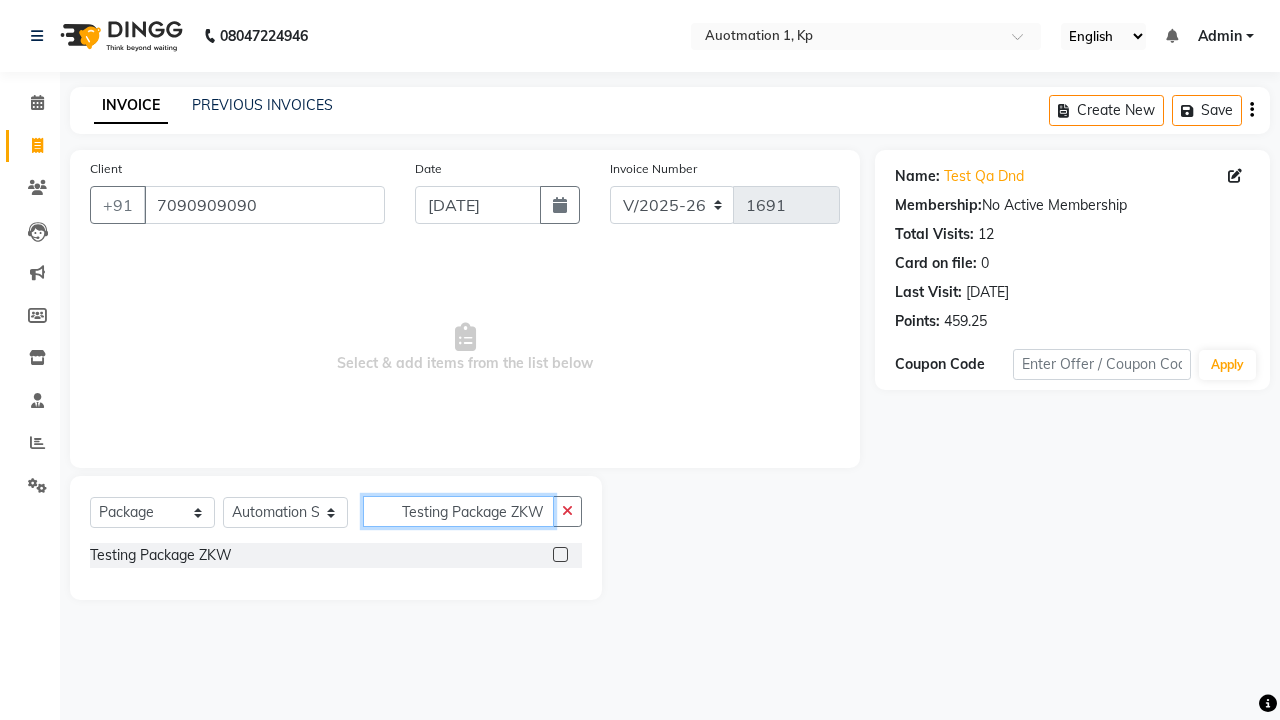 type on "Testing Package ZKW" 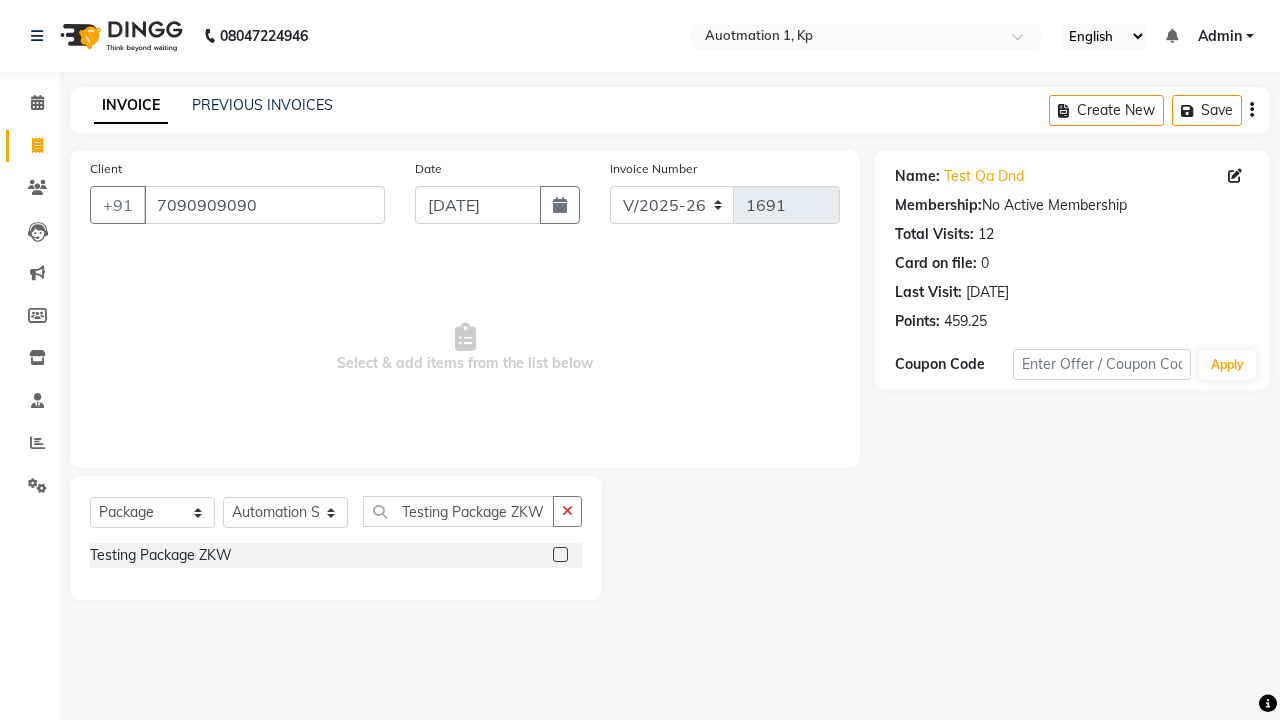 click 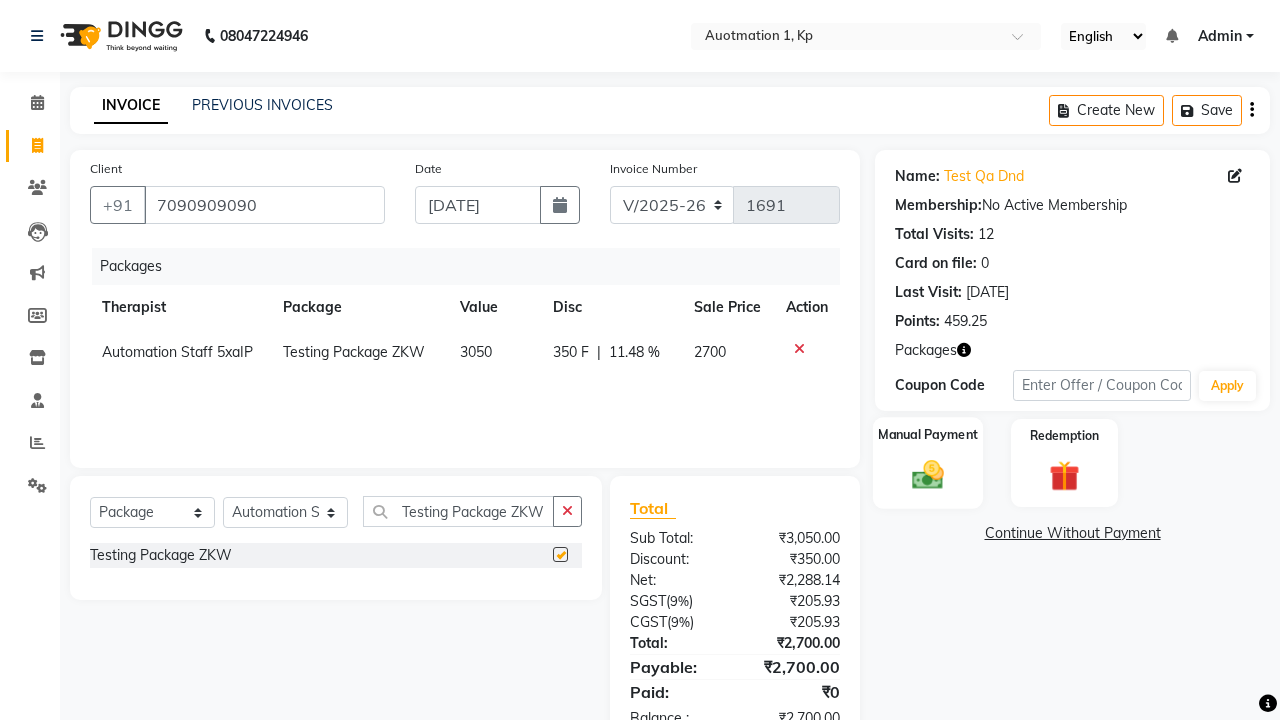 click 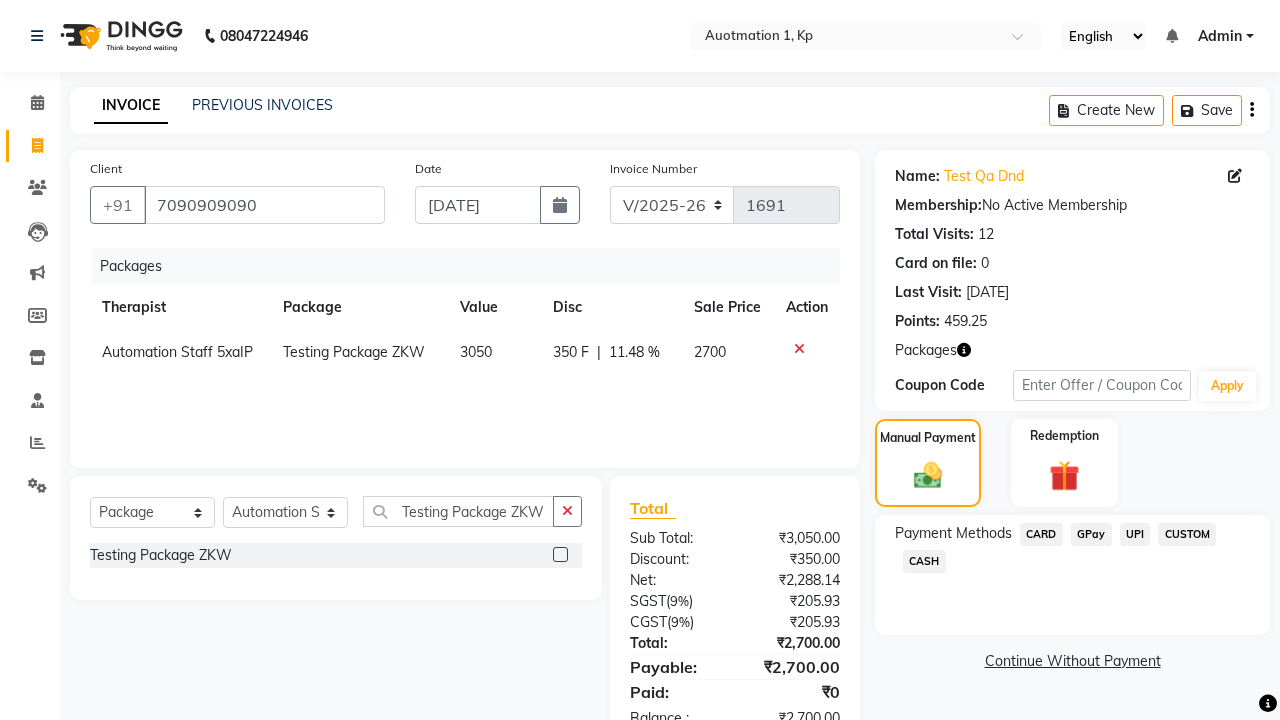 click on "CARD" 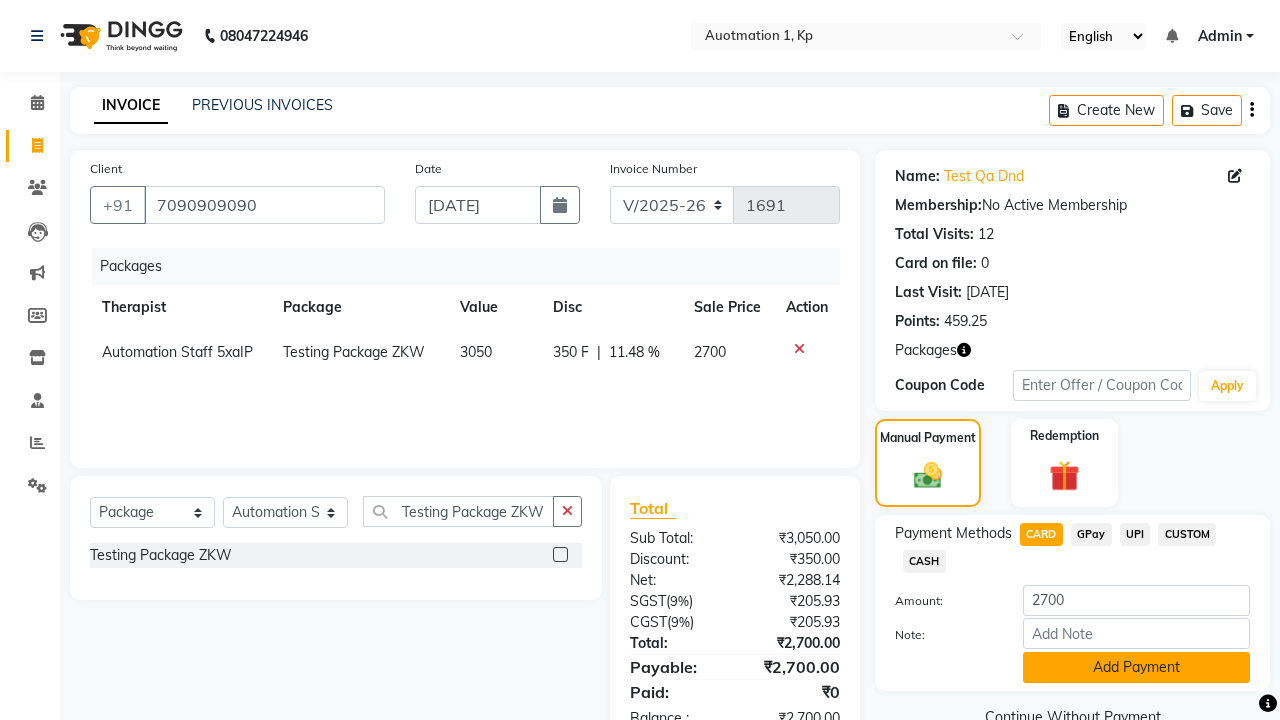 click on "Add Payment" 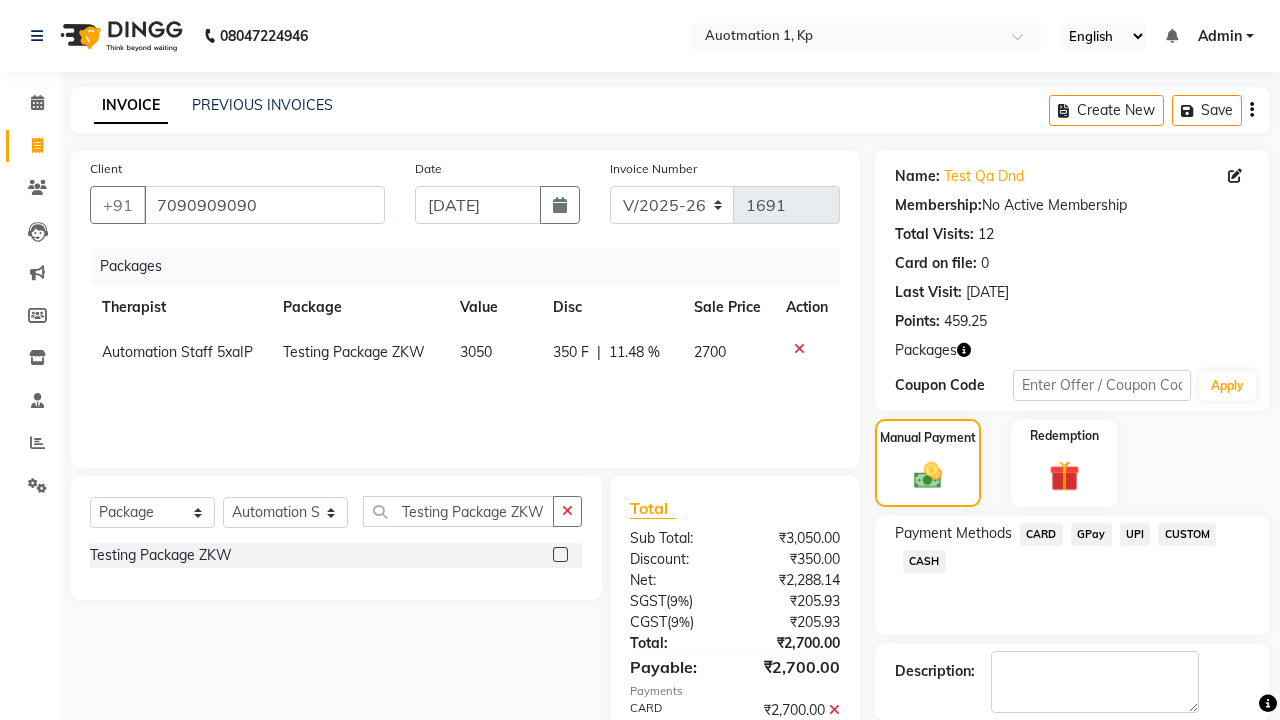 click 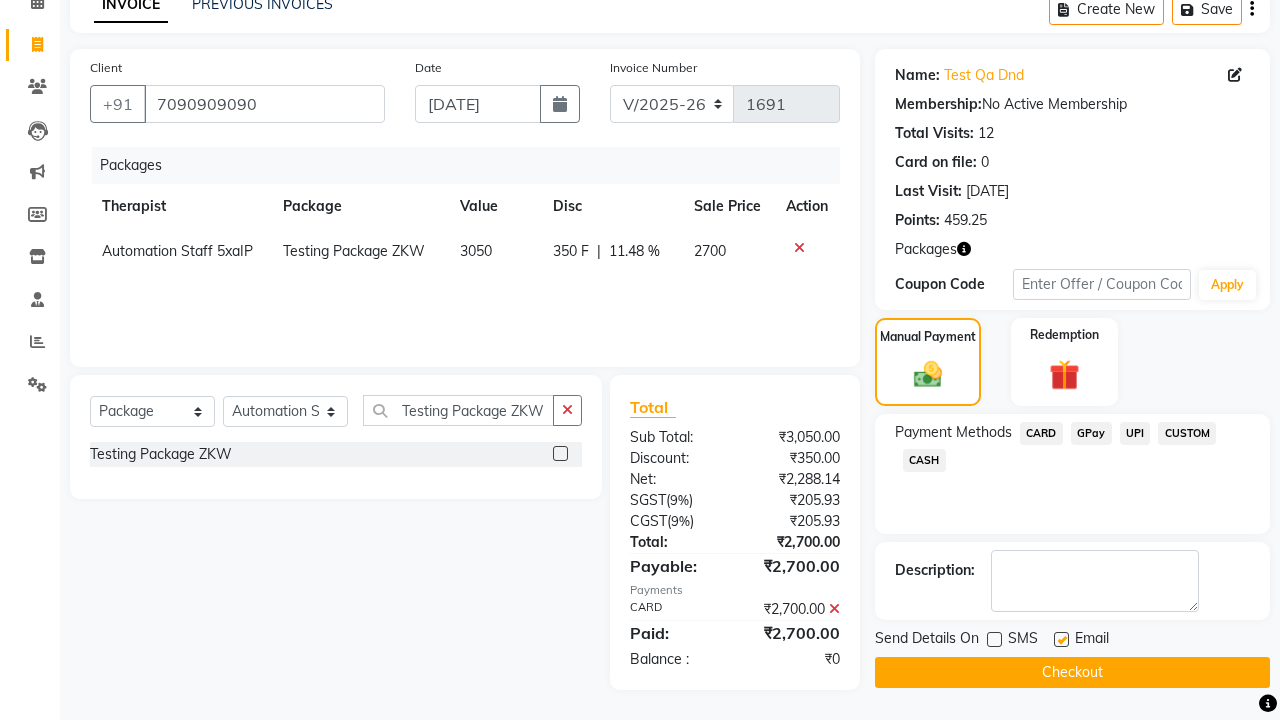 click 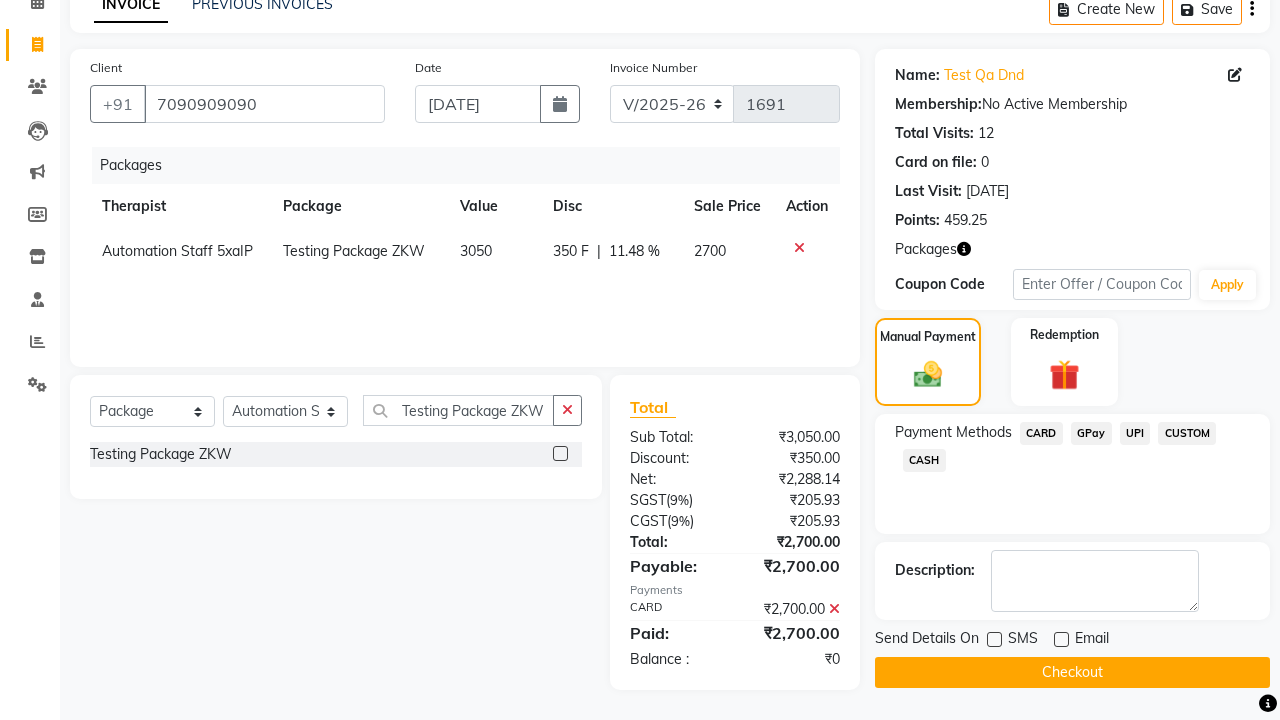 click on "Checkout" 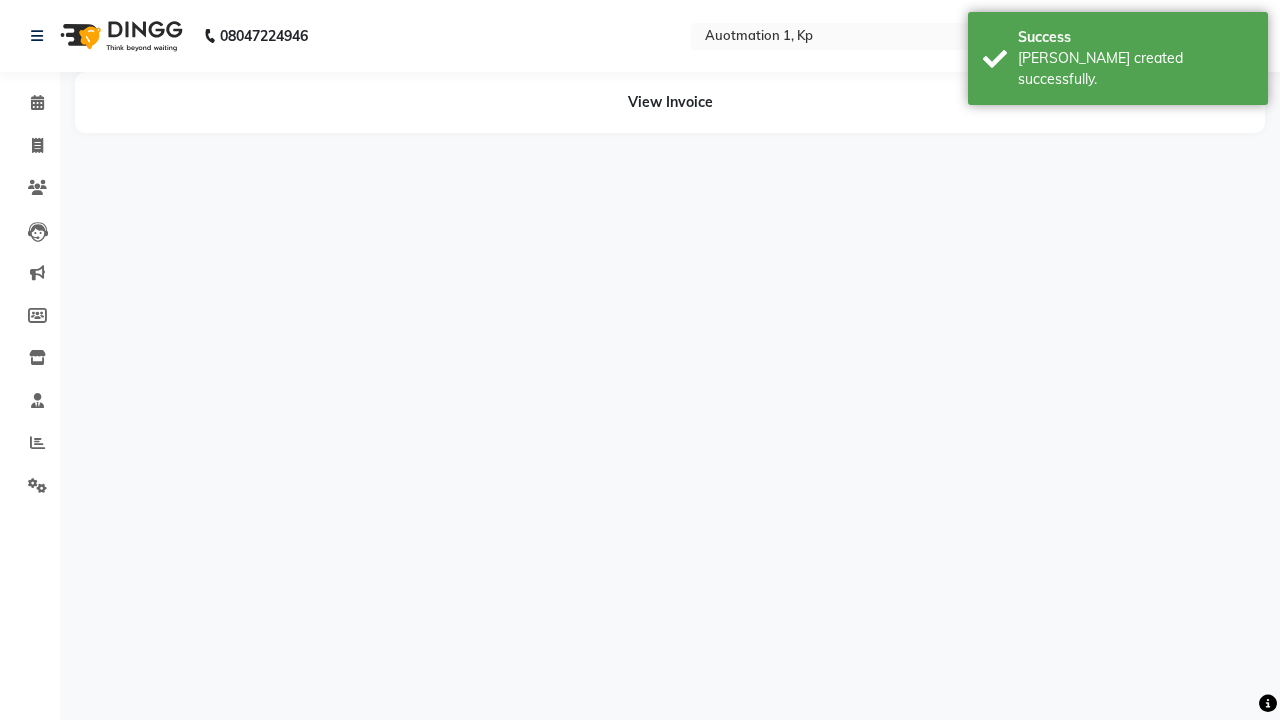 scroll, scrollTop: 0, scrollLeft: 0, axis: both 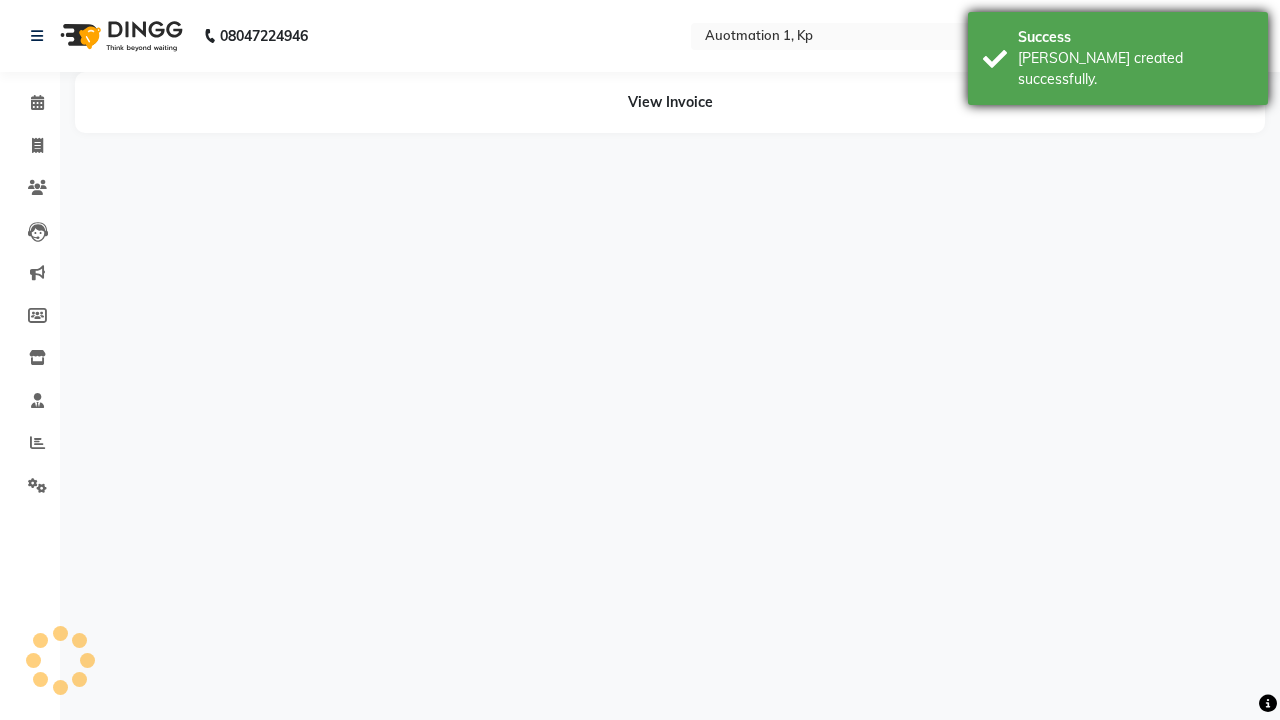 click on "[PERSON_NAME] created successfully." at bounding box center [1135, 69] 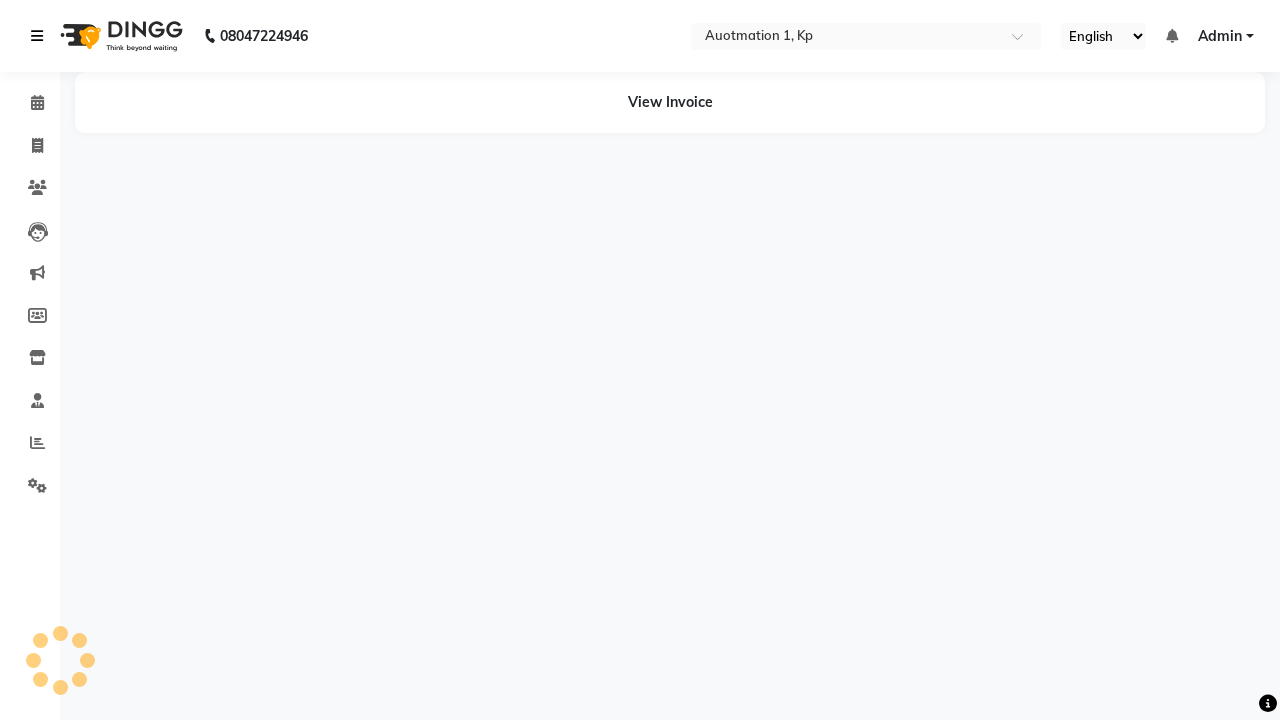 click at bounding box center (37, 36) 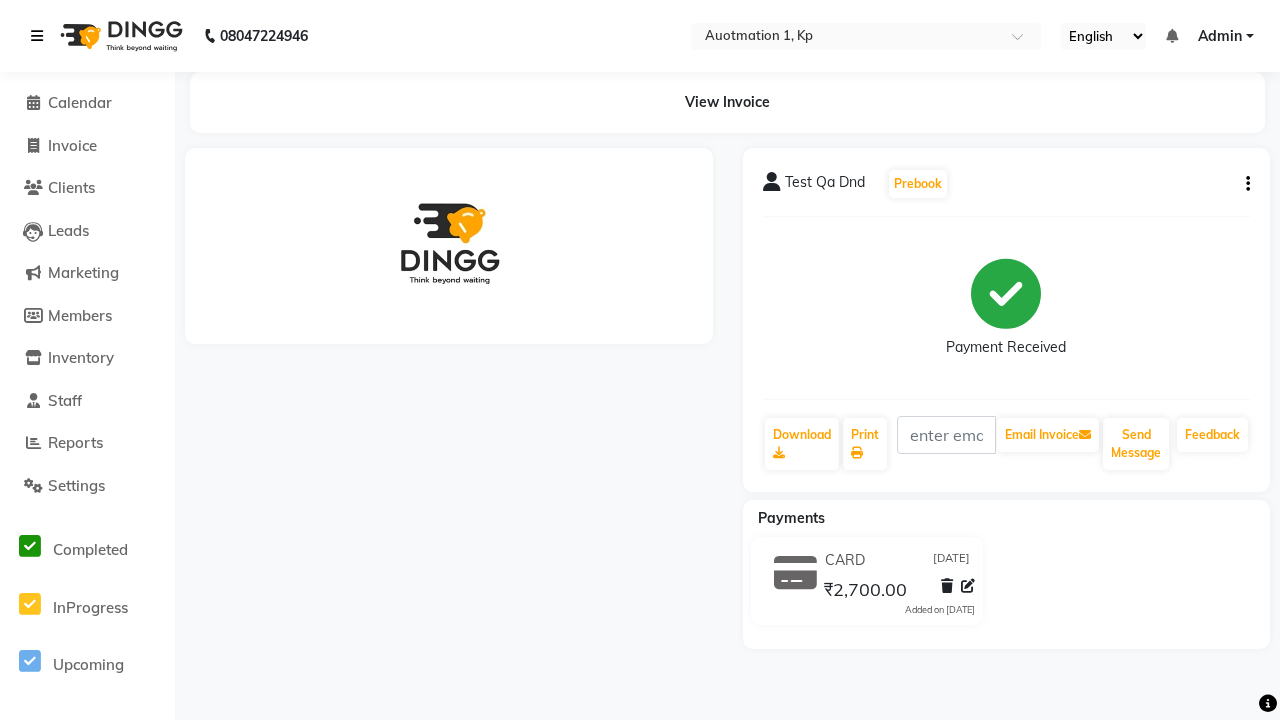 scroll, scrollTop: 0, scrollLeft: 0, axis: both 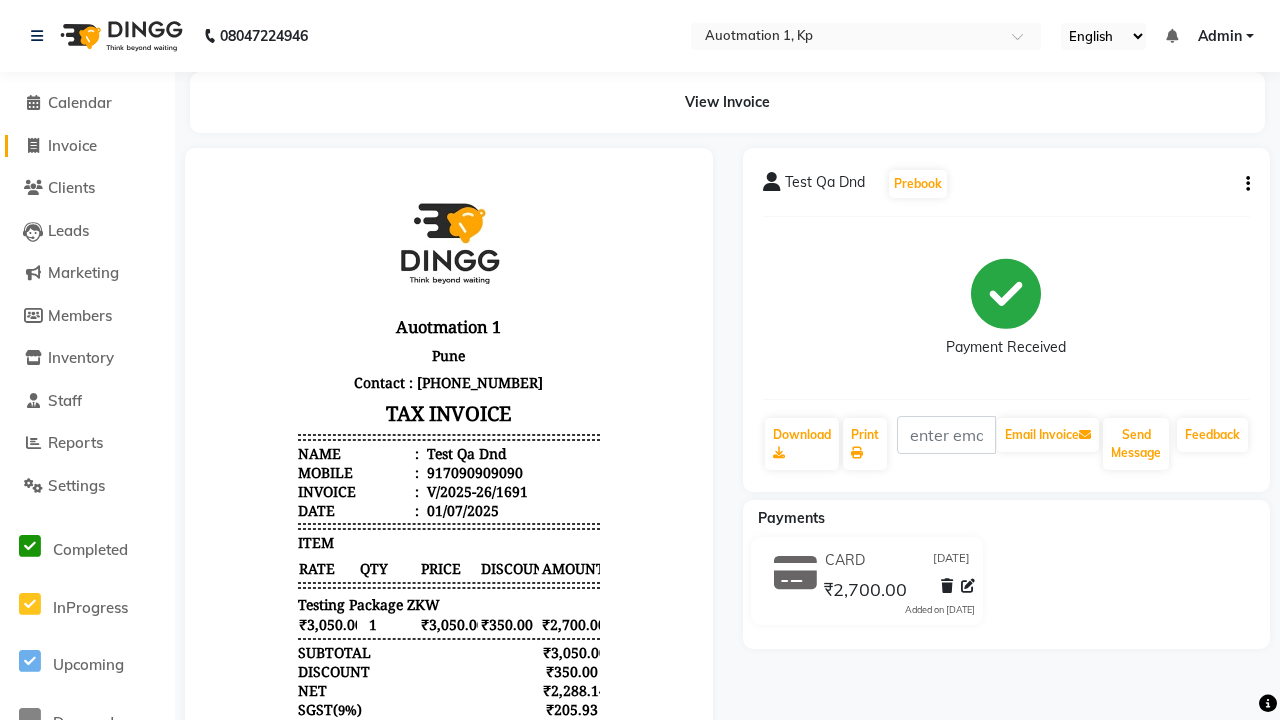 click on "Invoice" 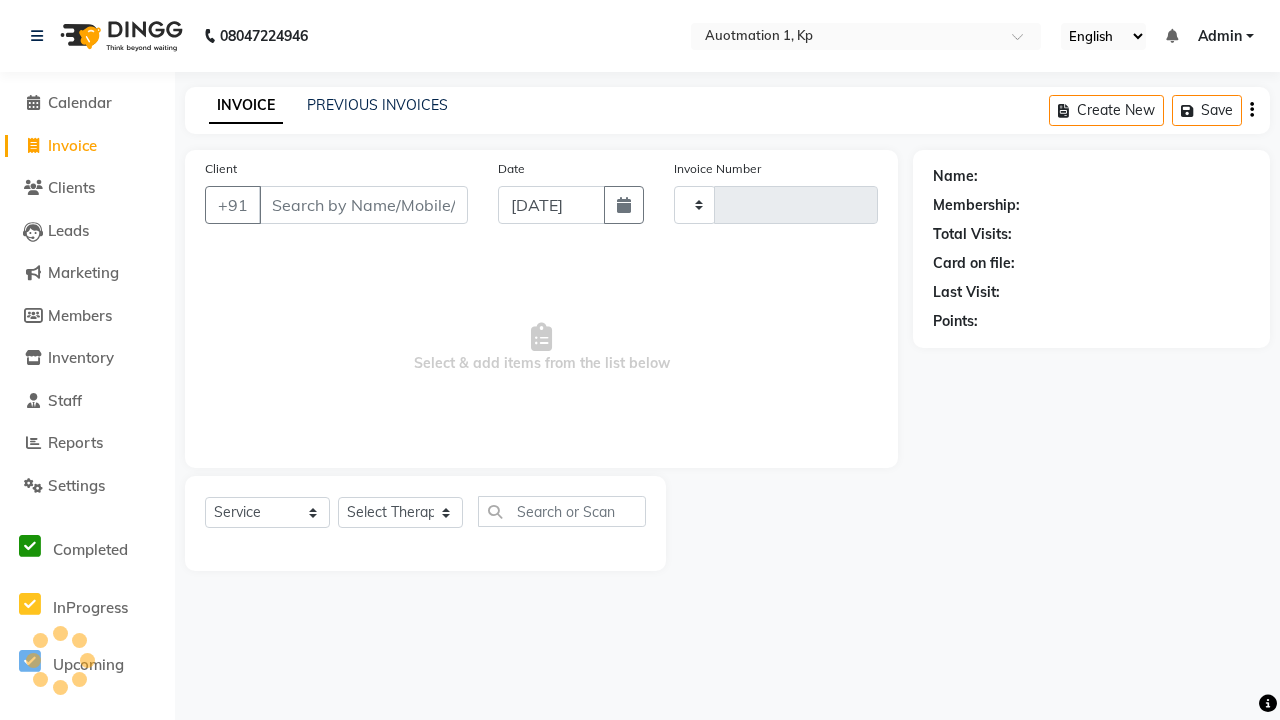 type on "1692" 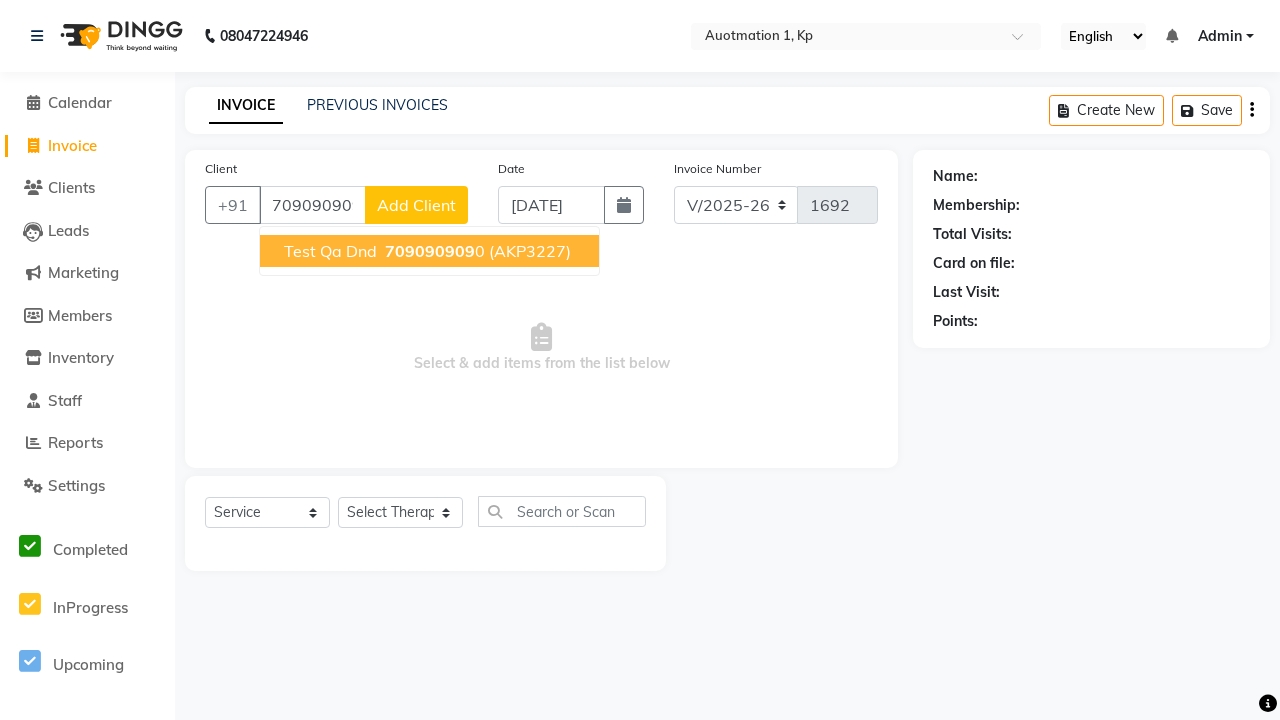 click on "709090909" at bounding box center [430, 251] 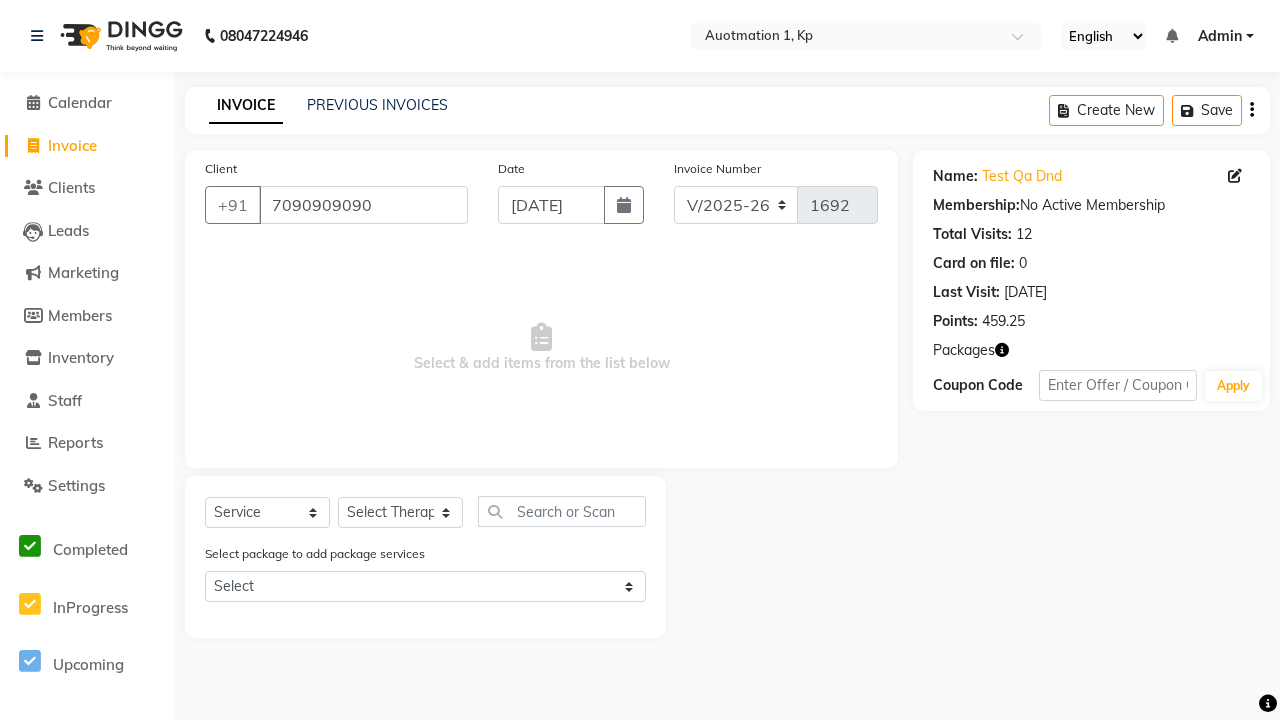 select on "5105" 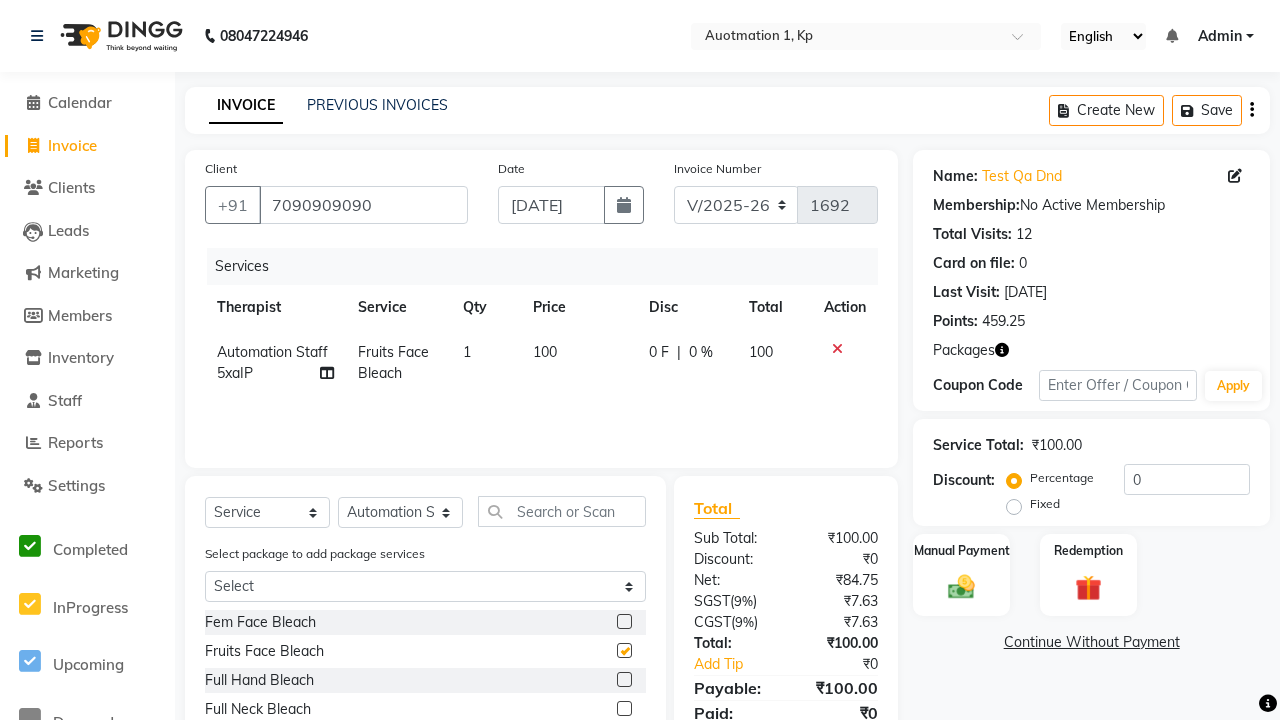 checkbox on "false" 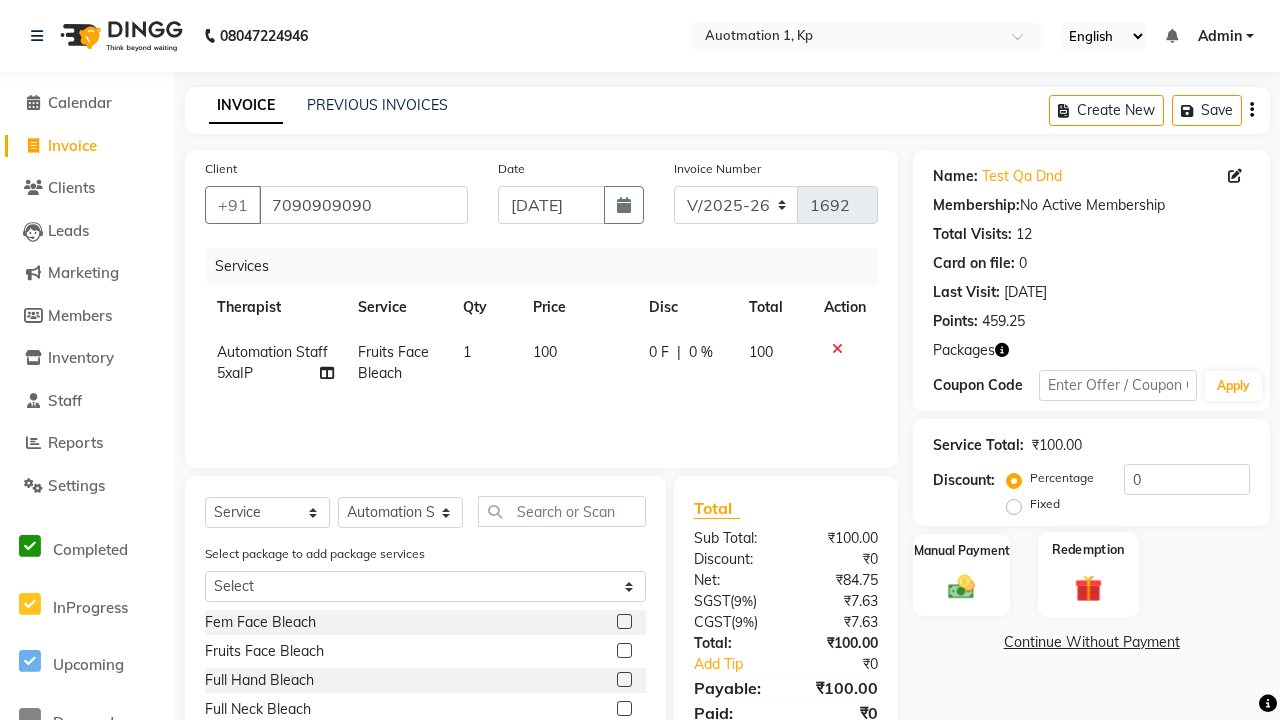 click 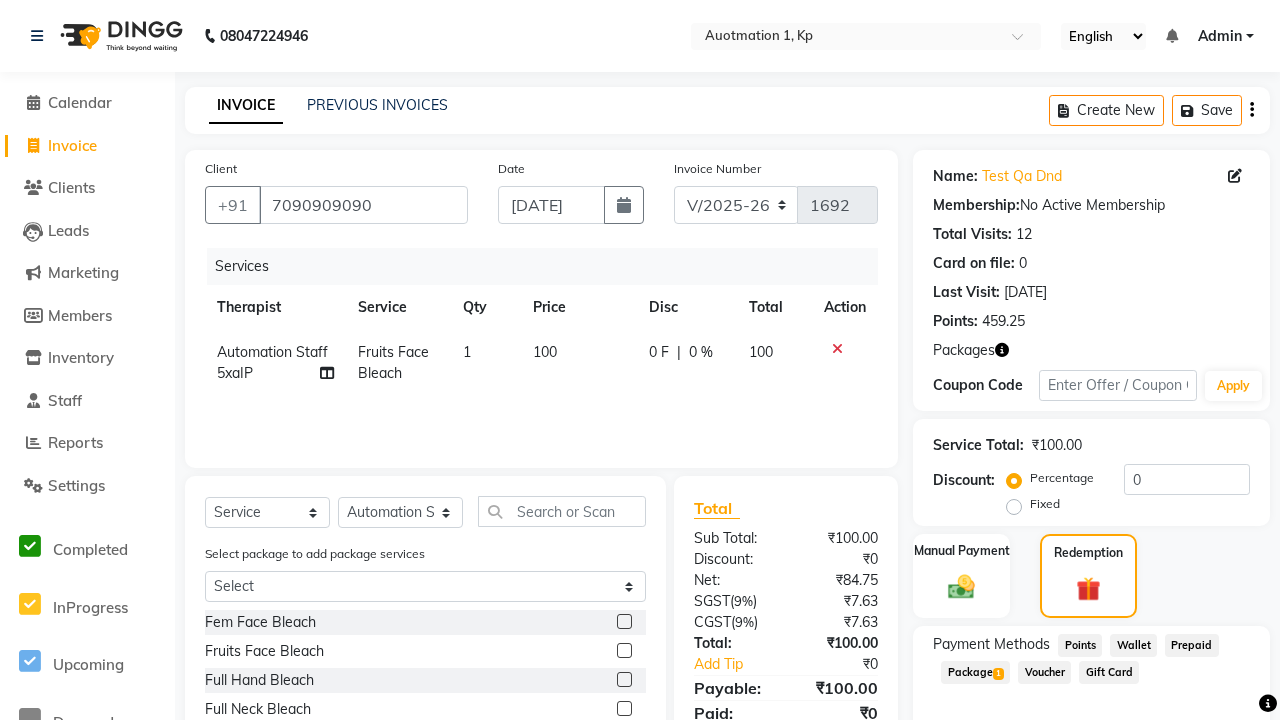click on "Package  1" 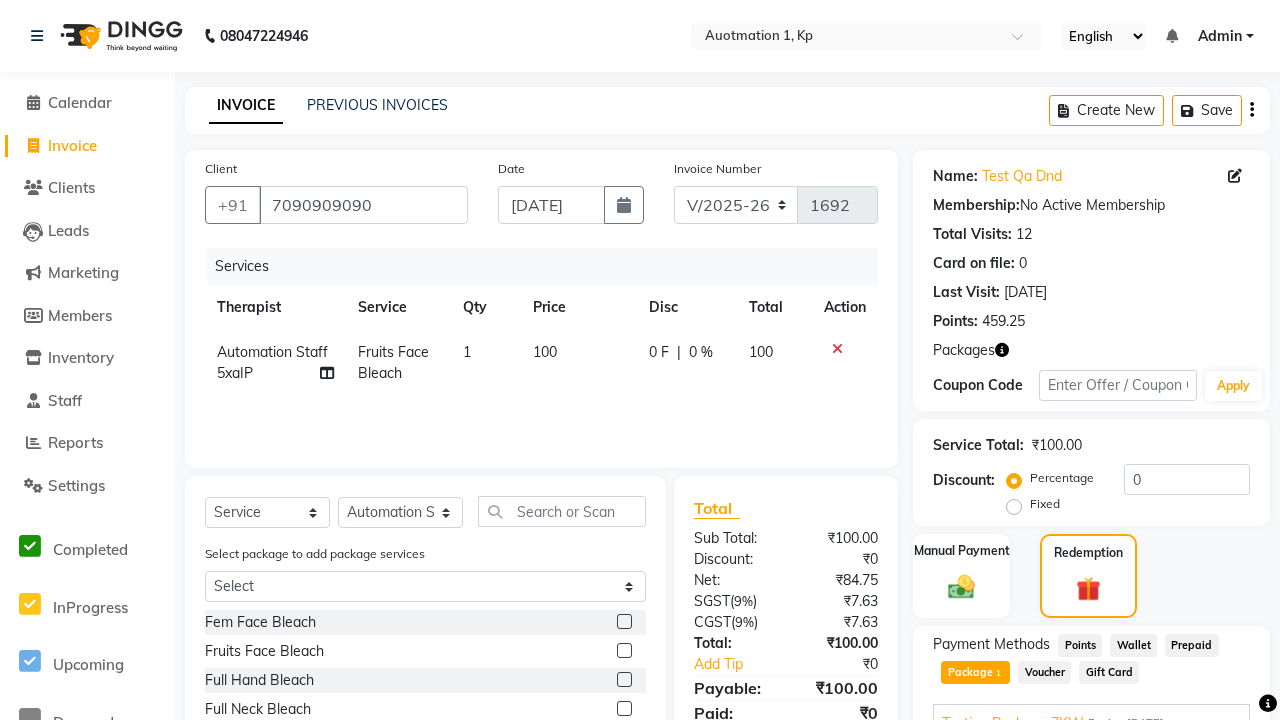 click on "Apply" at bounding box center [1197, 753] 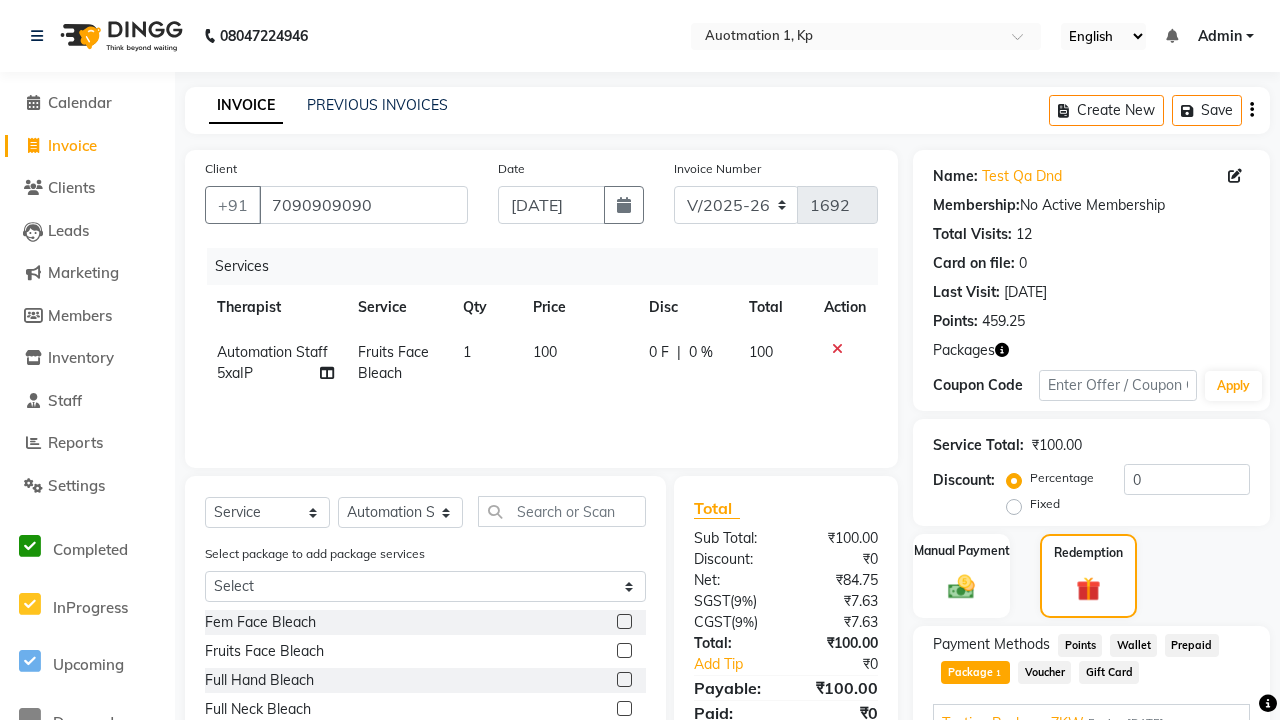 scroll, scrollTop: 190, scrollLeft: 0, axis: vertical 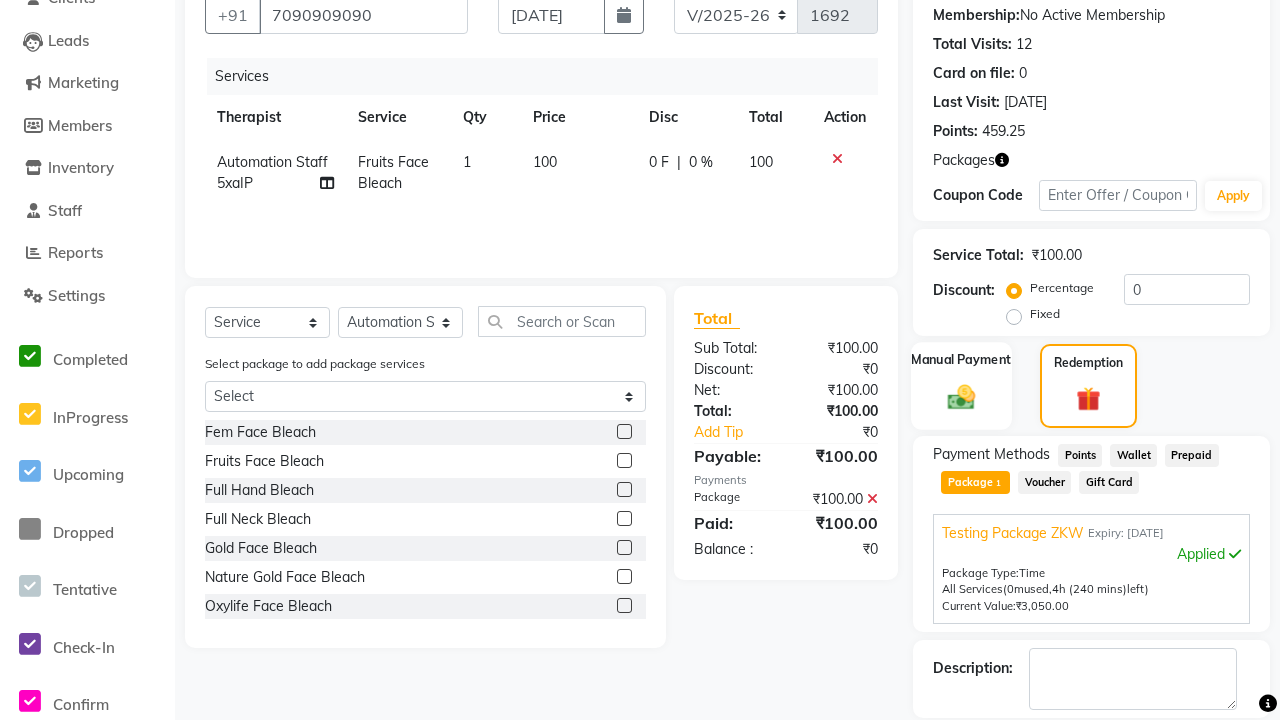 click 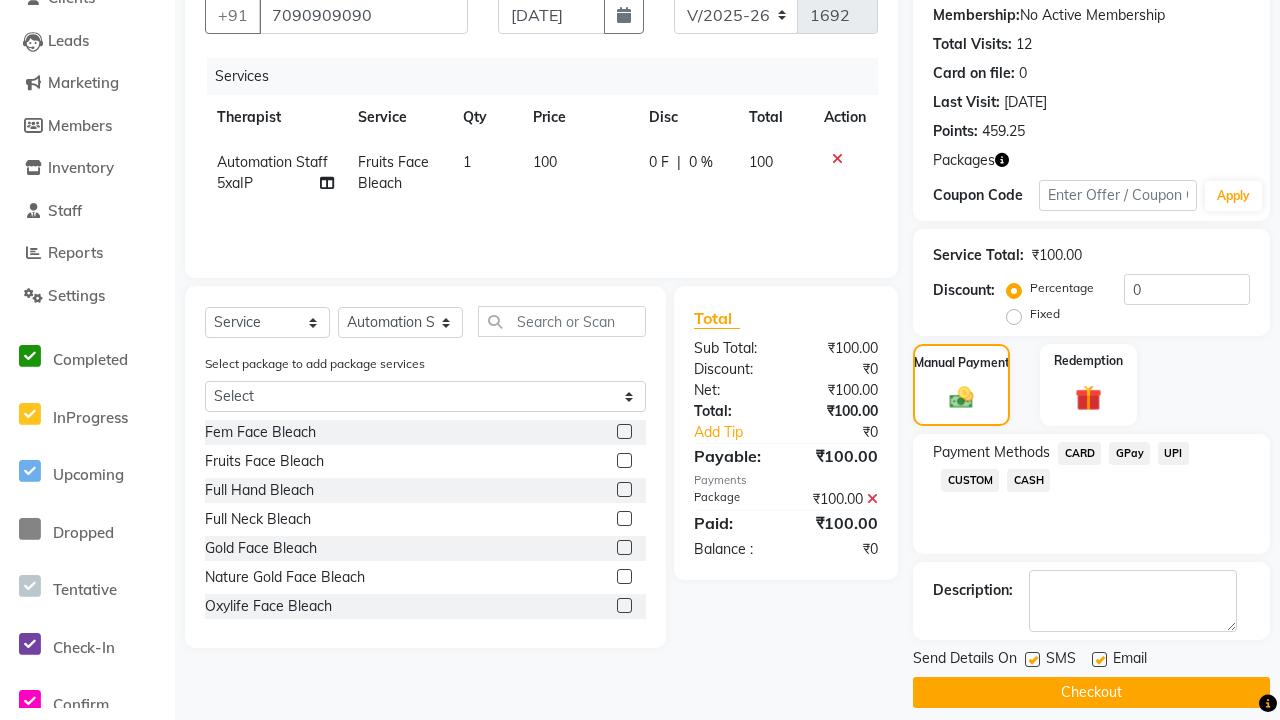 click on "CARD" 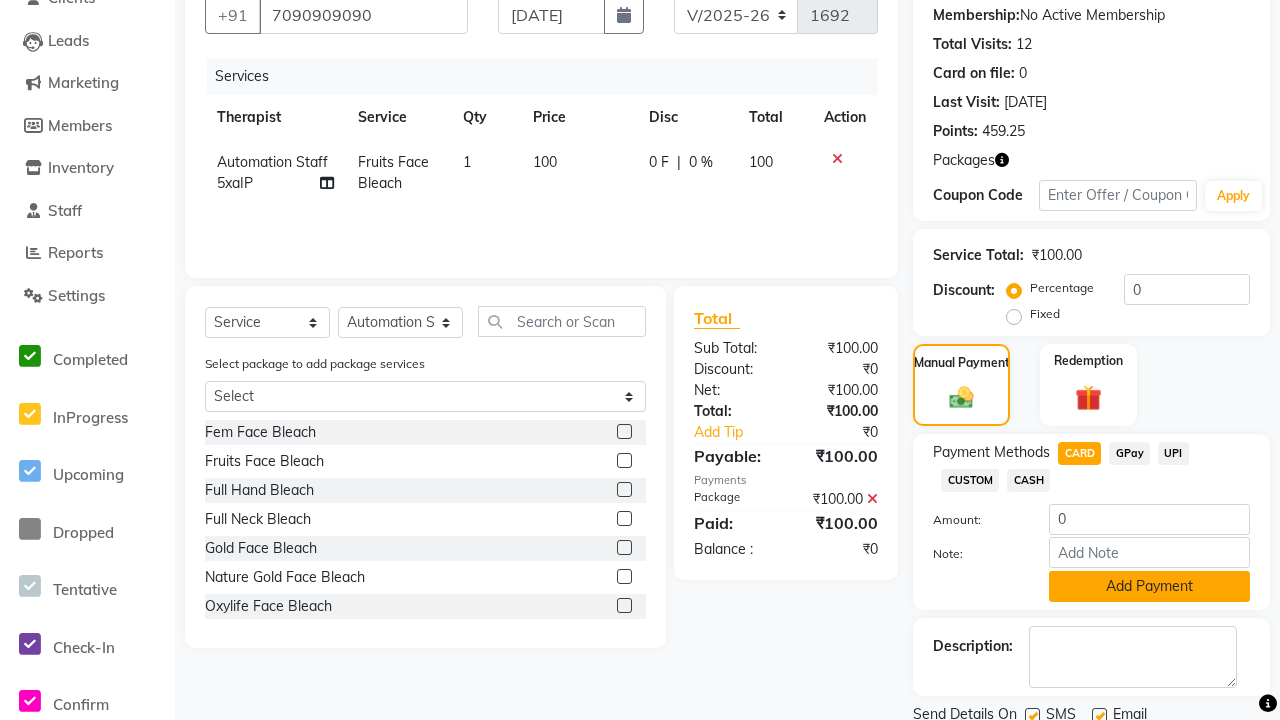 click on "Add Payment" 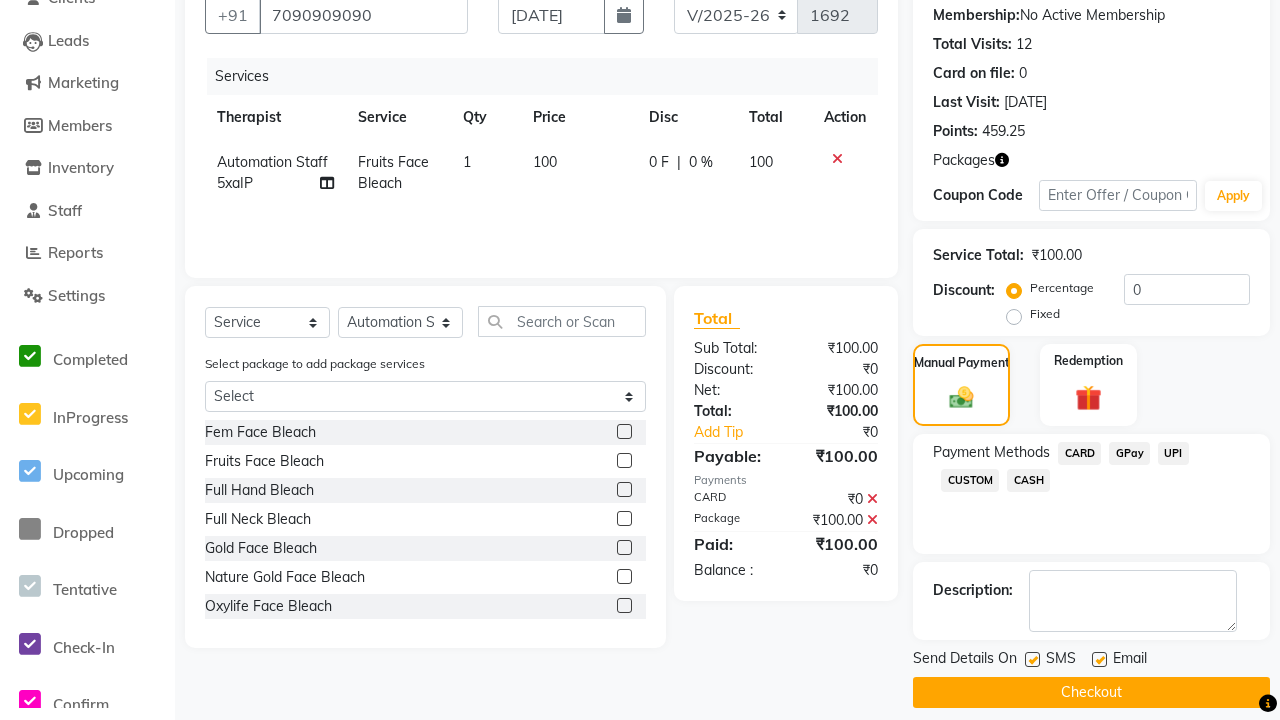 click 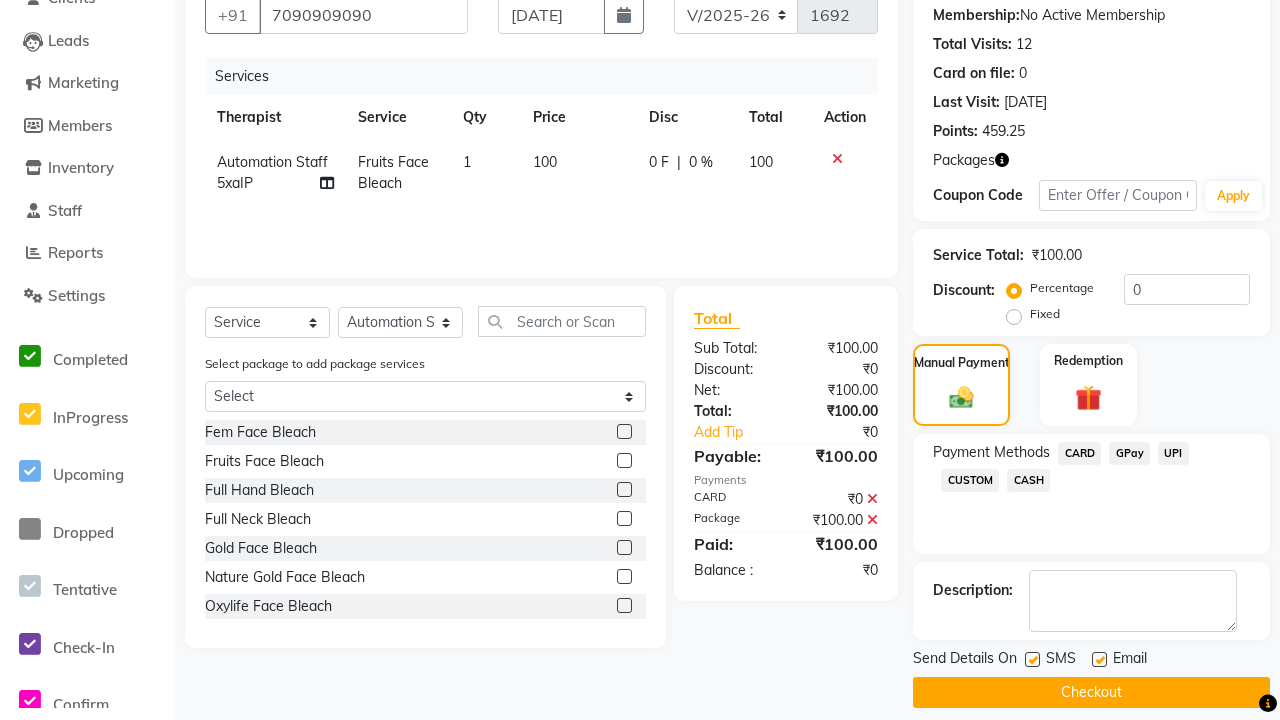 click at bounding box center (1031, 660) 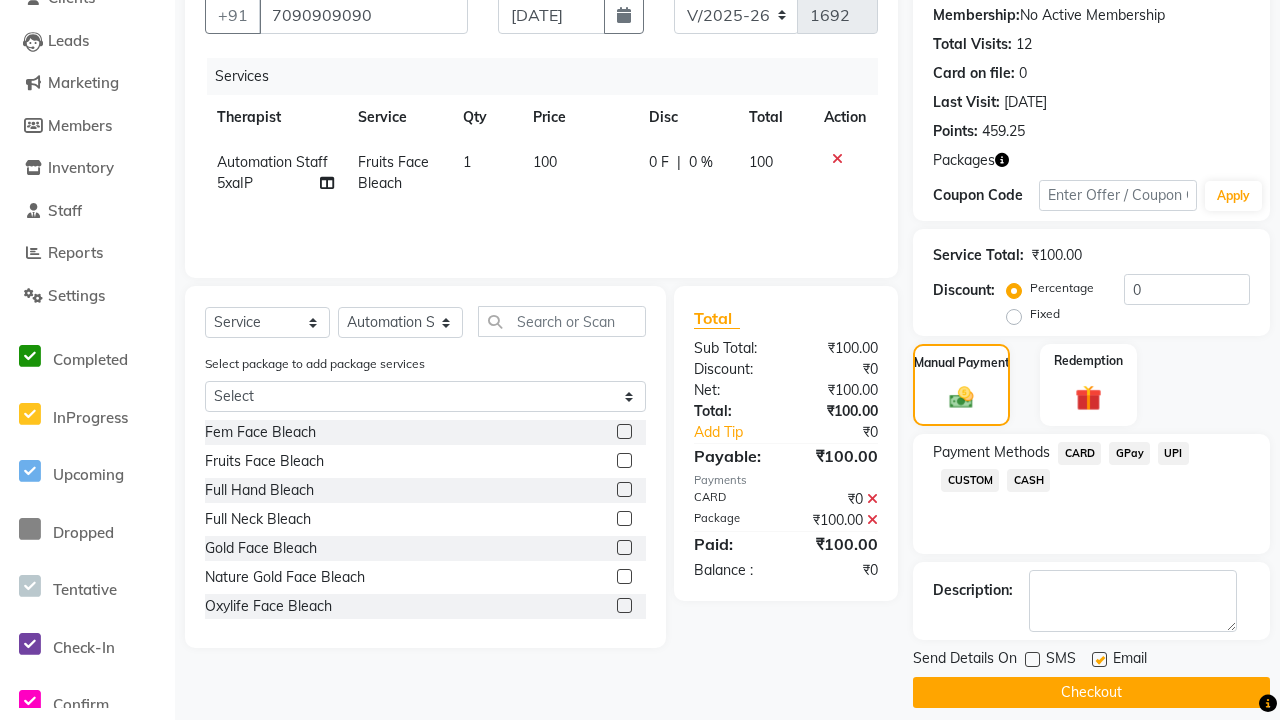 click 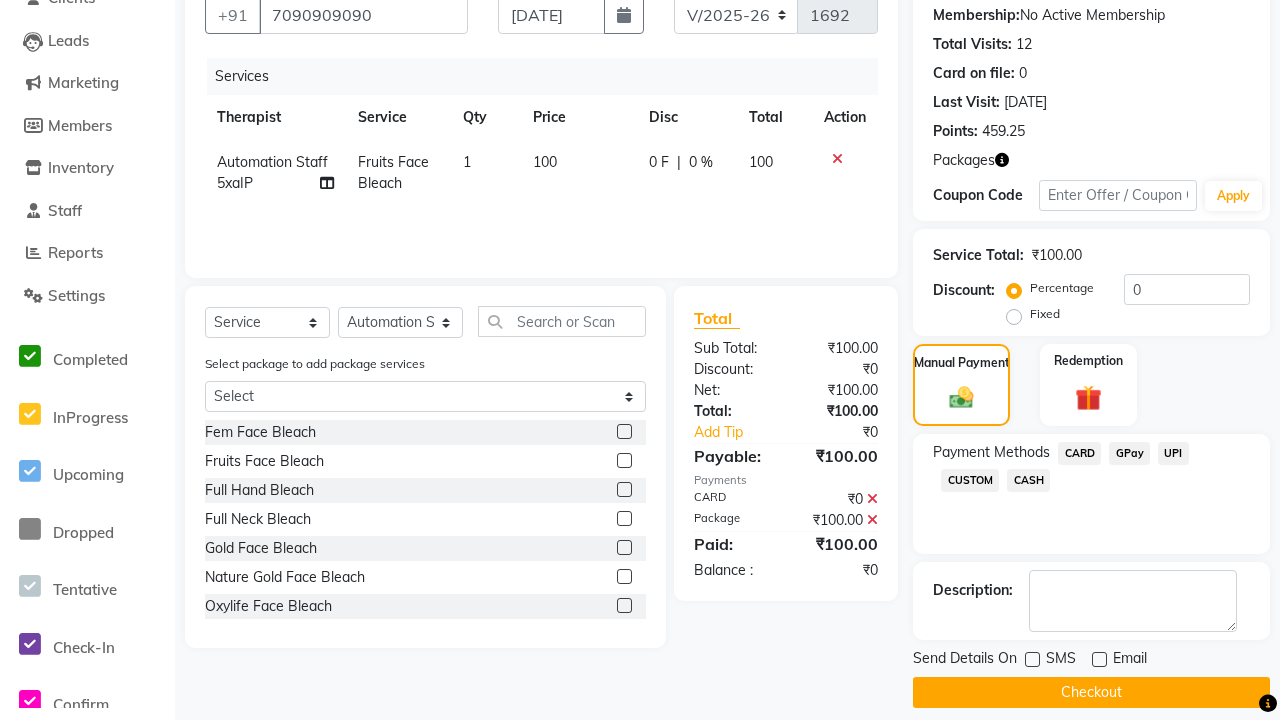 click on "Checkout" 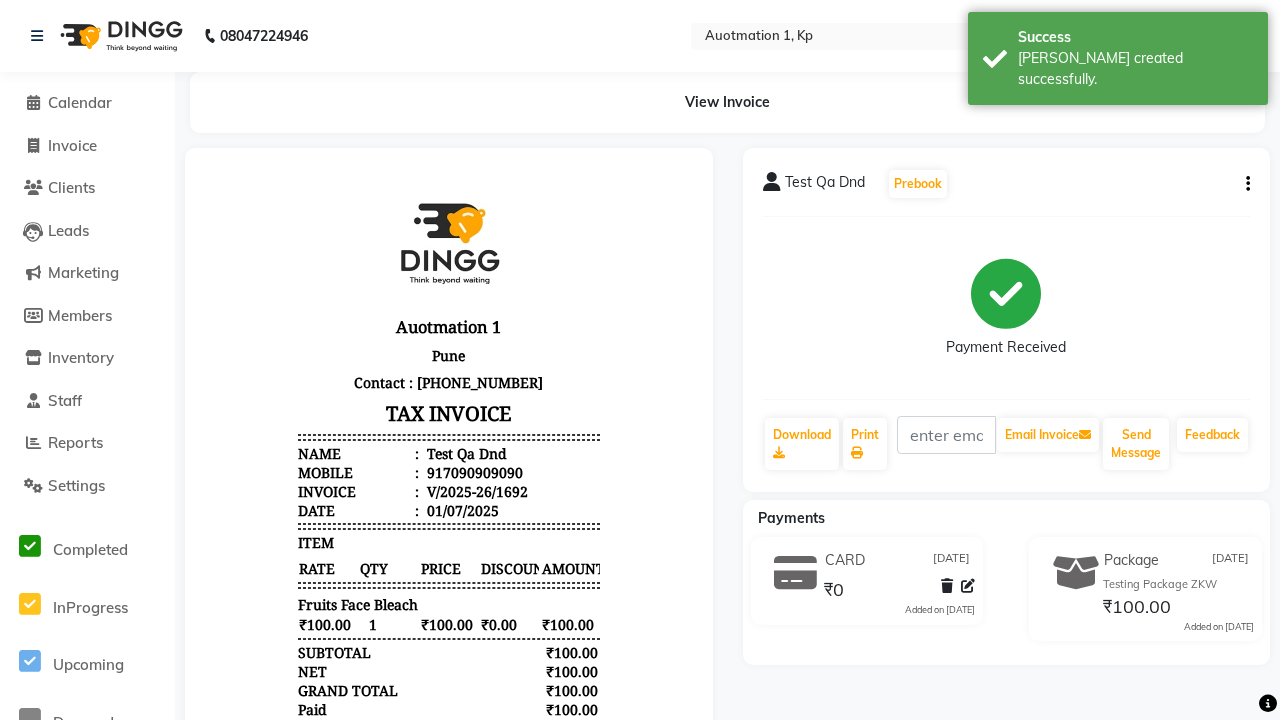 scroll, scrollTop: 0, scrollLeft: 0, axis: both 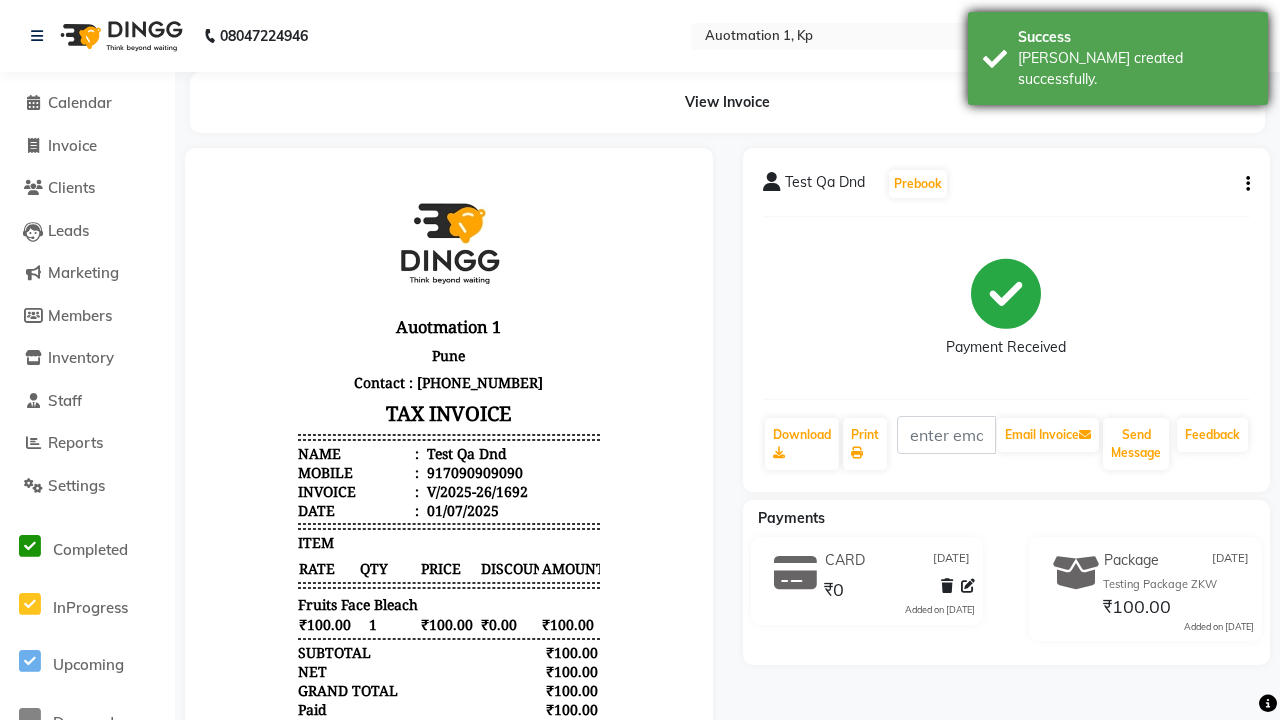 click on "[PERSON_NAME] created successfully." at bounding box center (1135, 69) 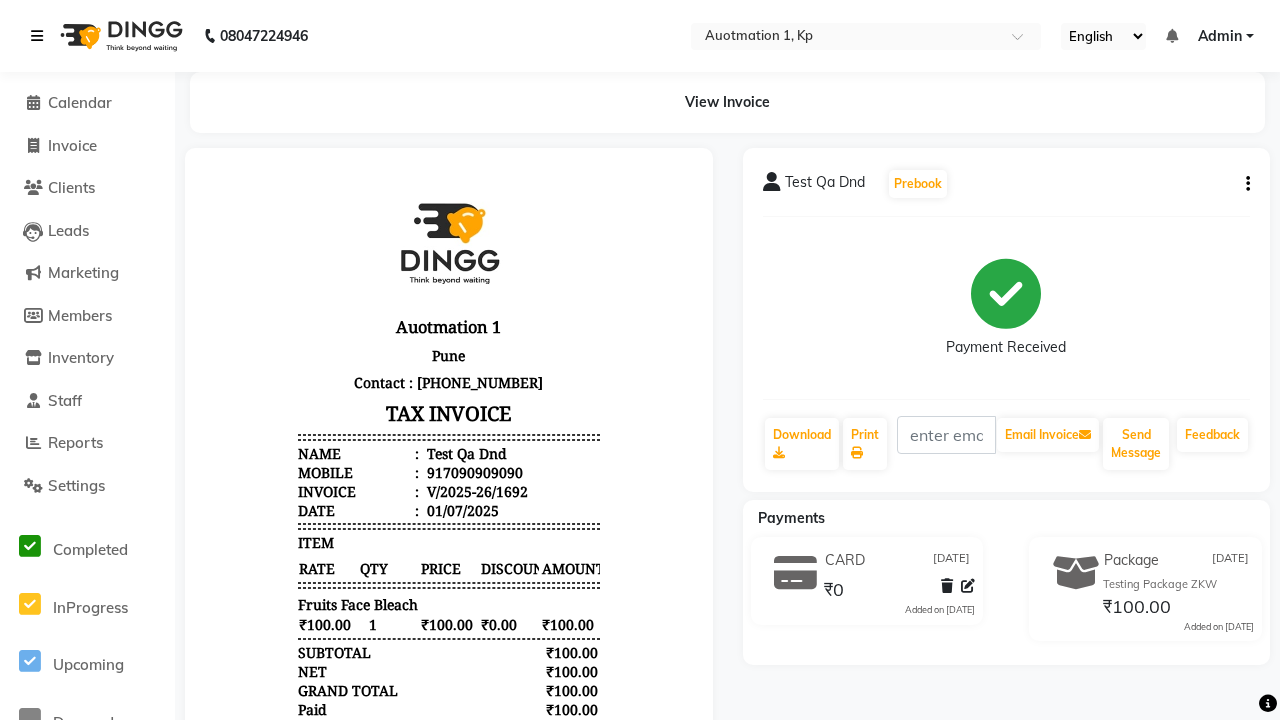 click at bounding box center [37, 36] 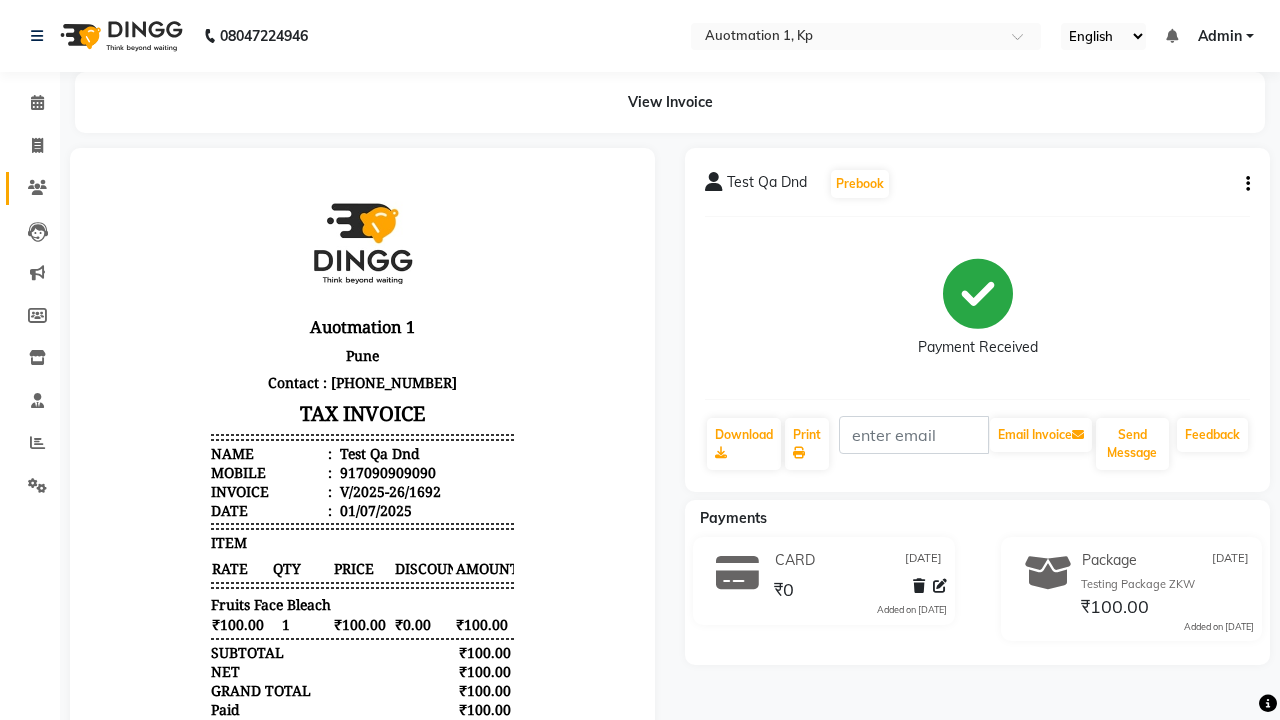 click 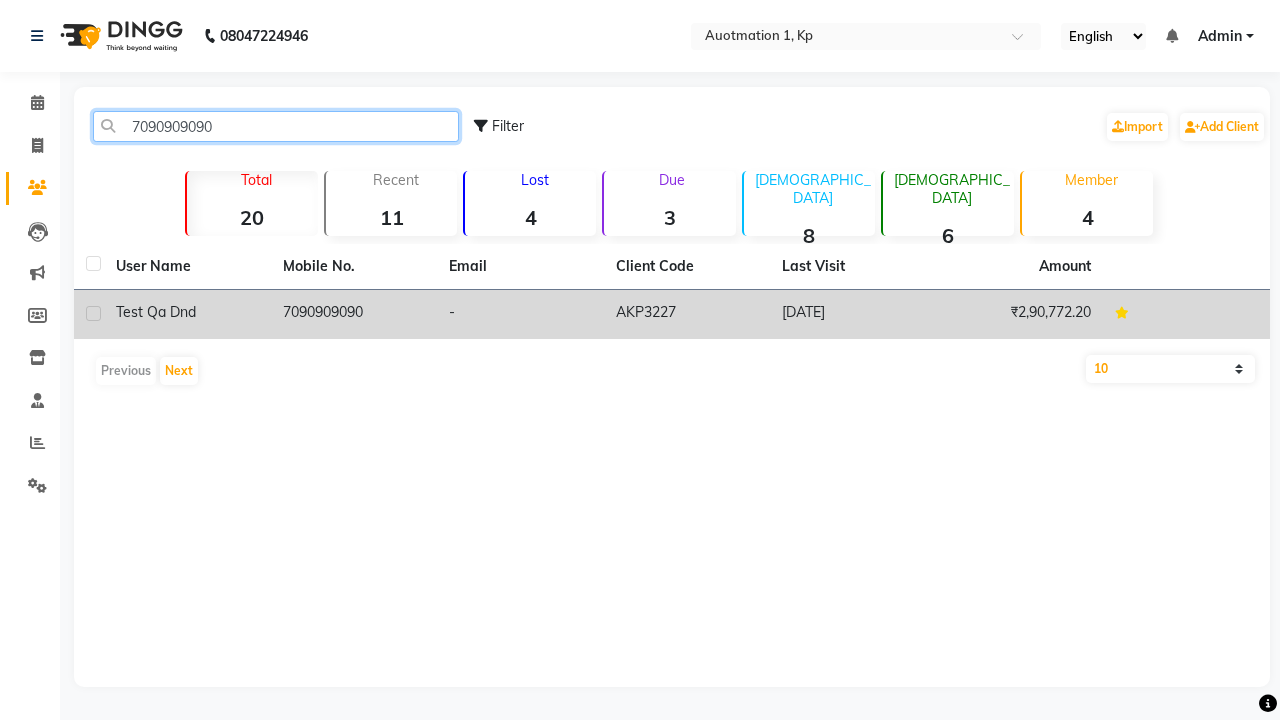 type on "7090909090" 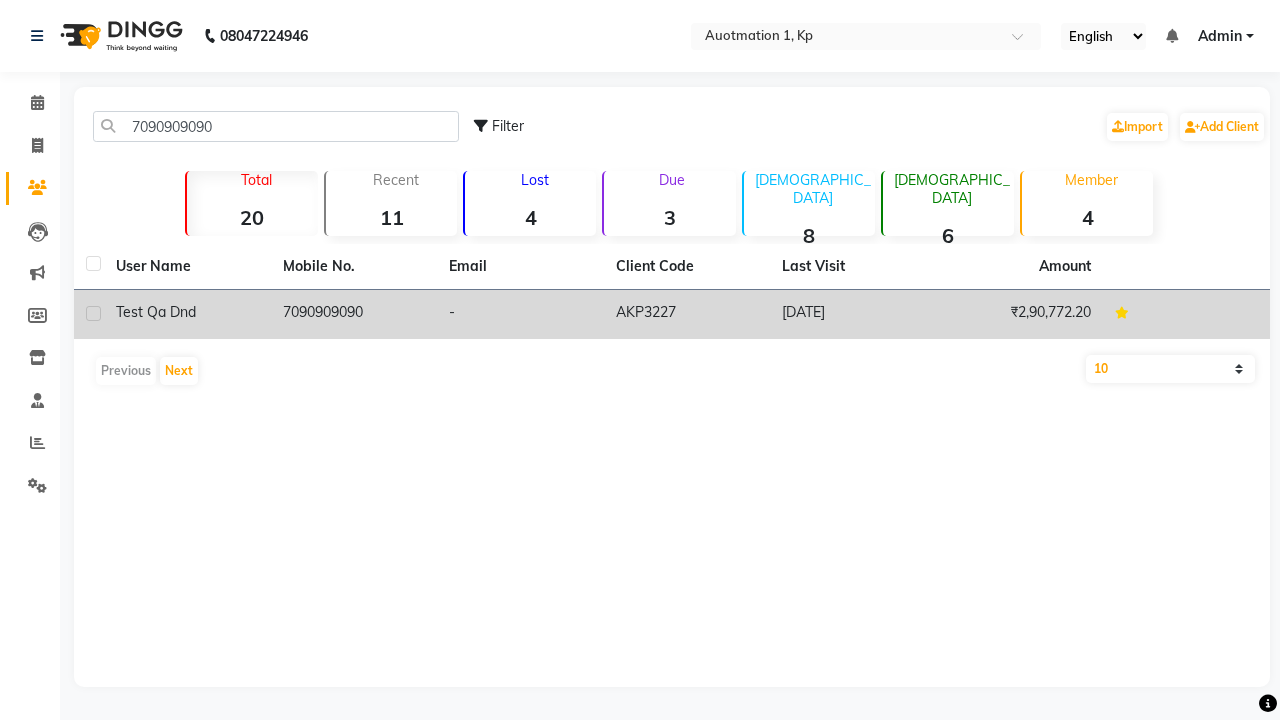 click on "7090909090" 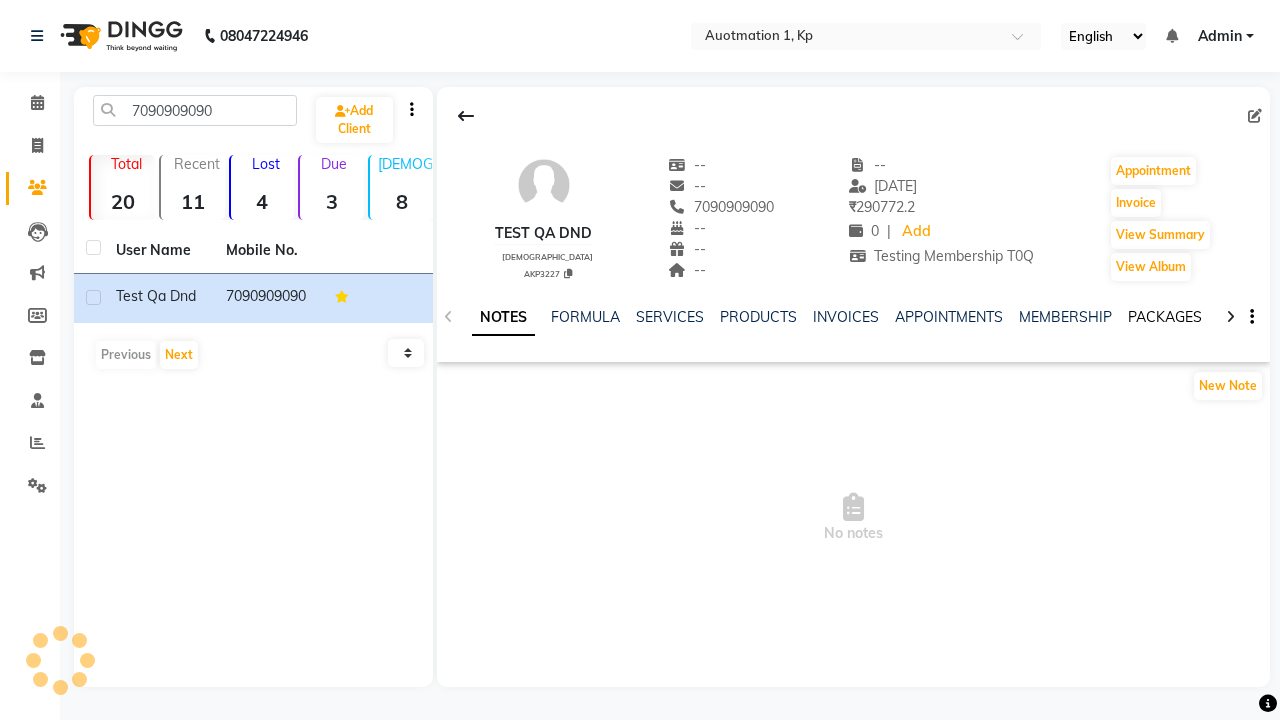 click on "PACKAGES" 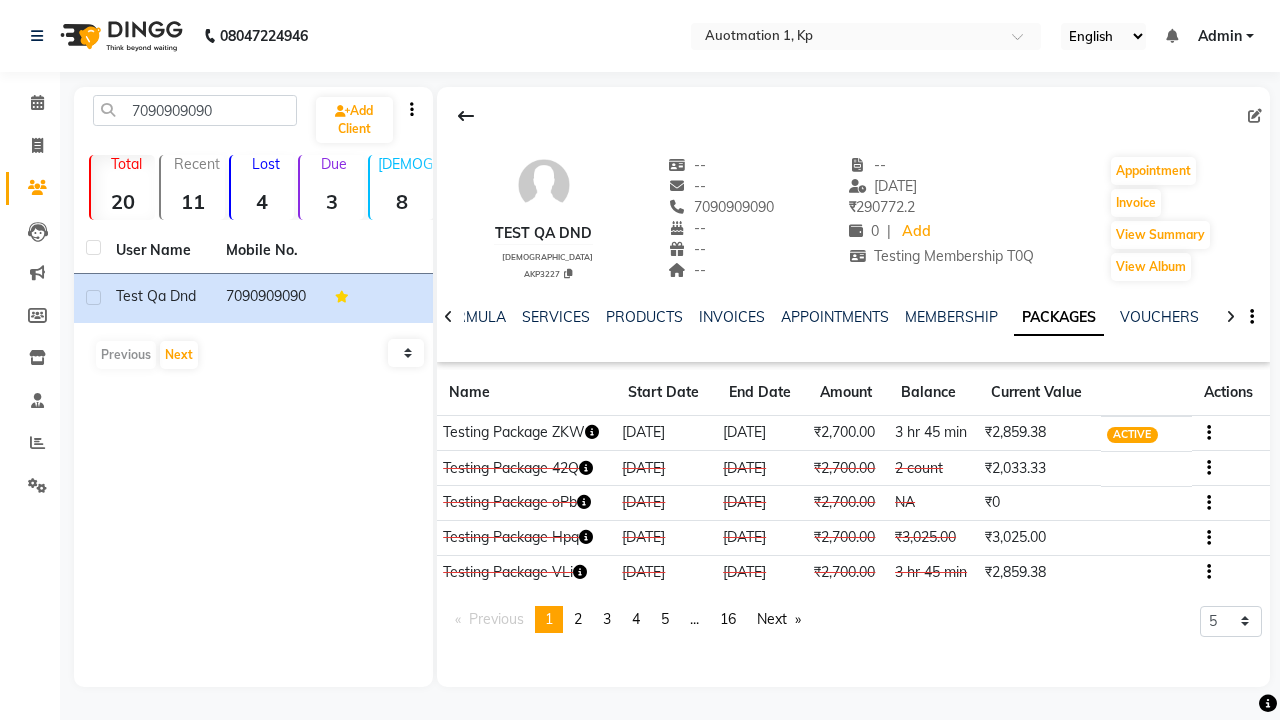 click 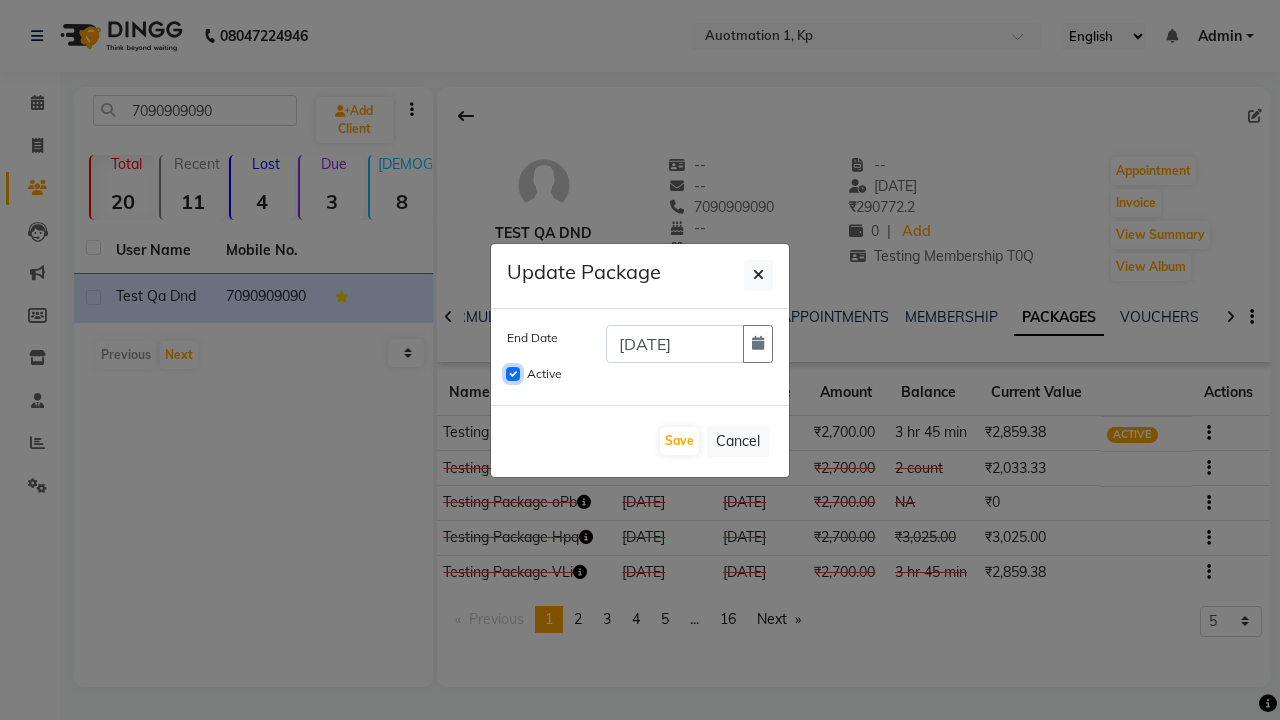 click on "Active" at bounding box center (513, 374) 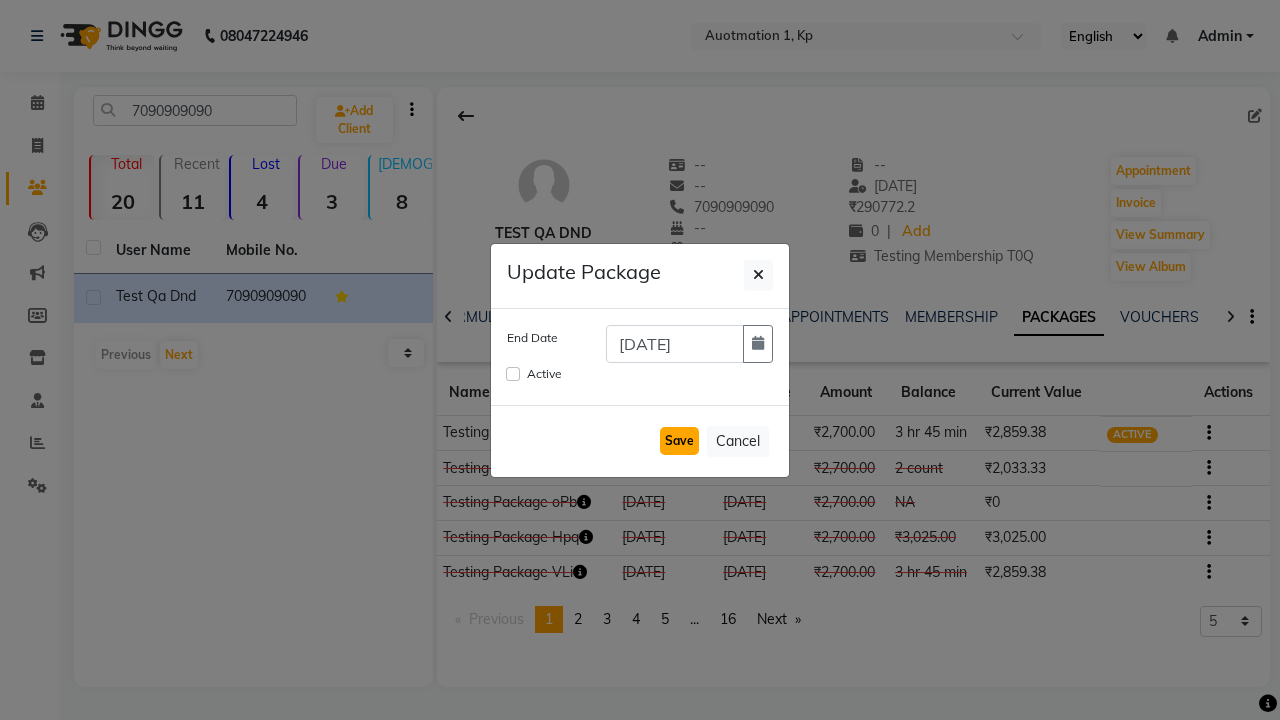 click on "Save" 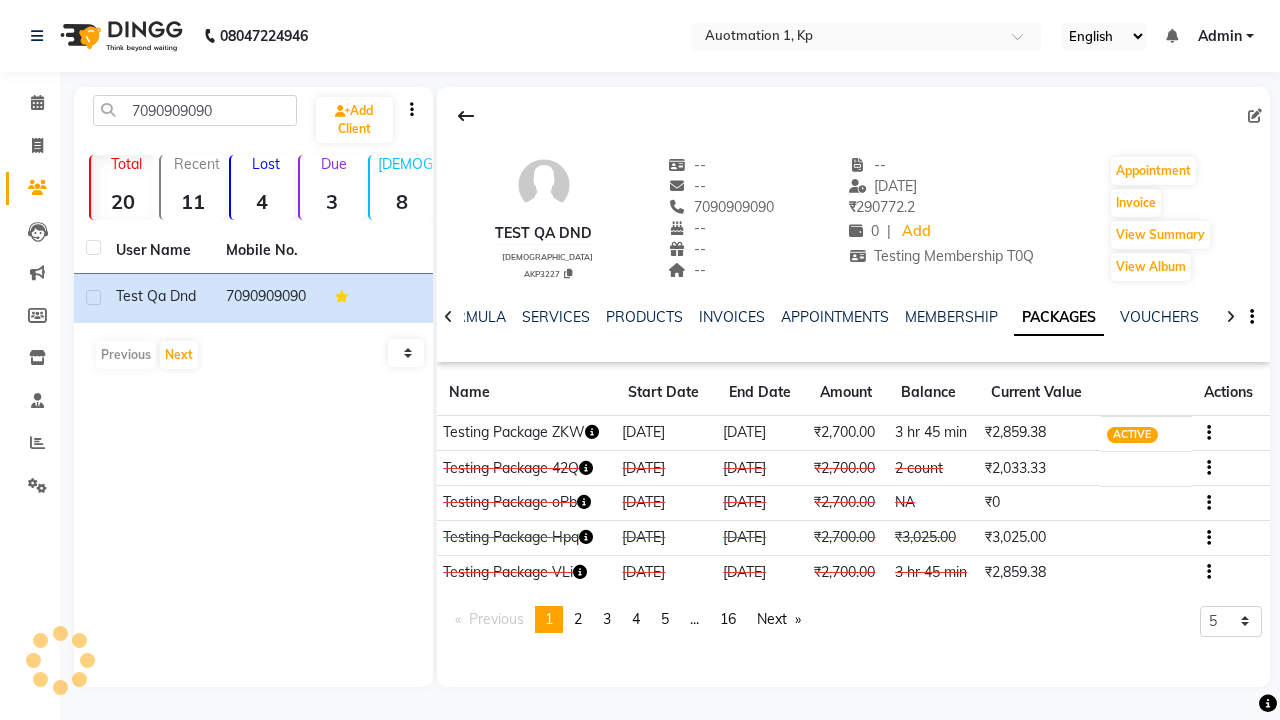 type 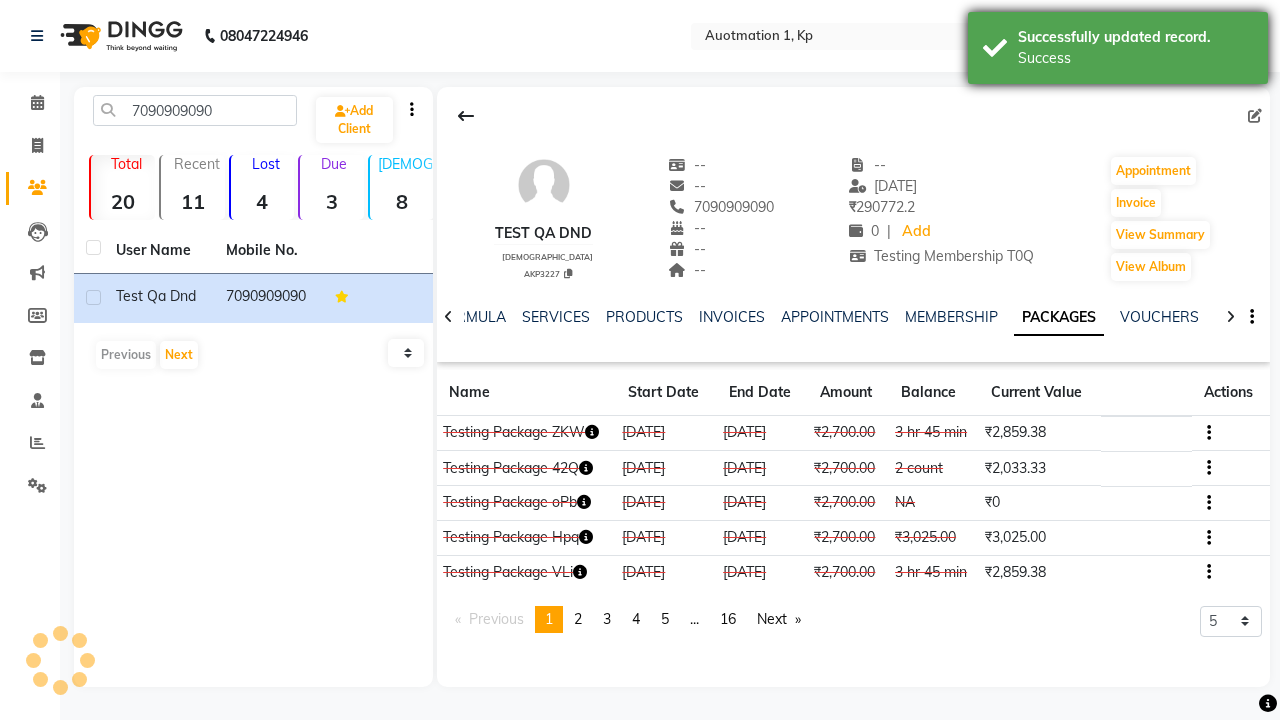 click on "Success" at bounding box center (1135, 58) 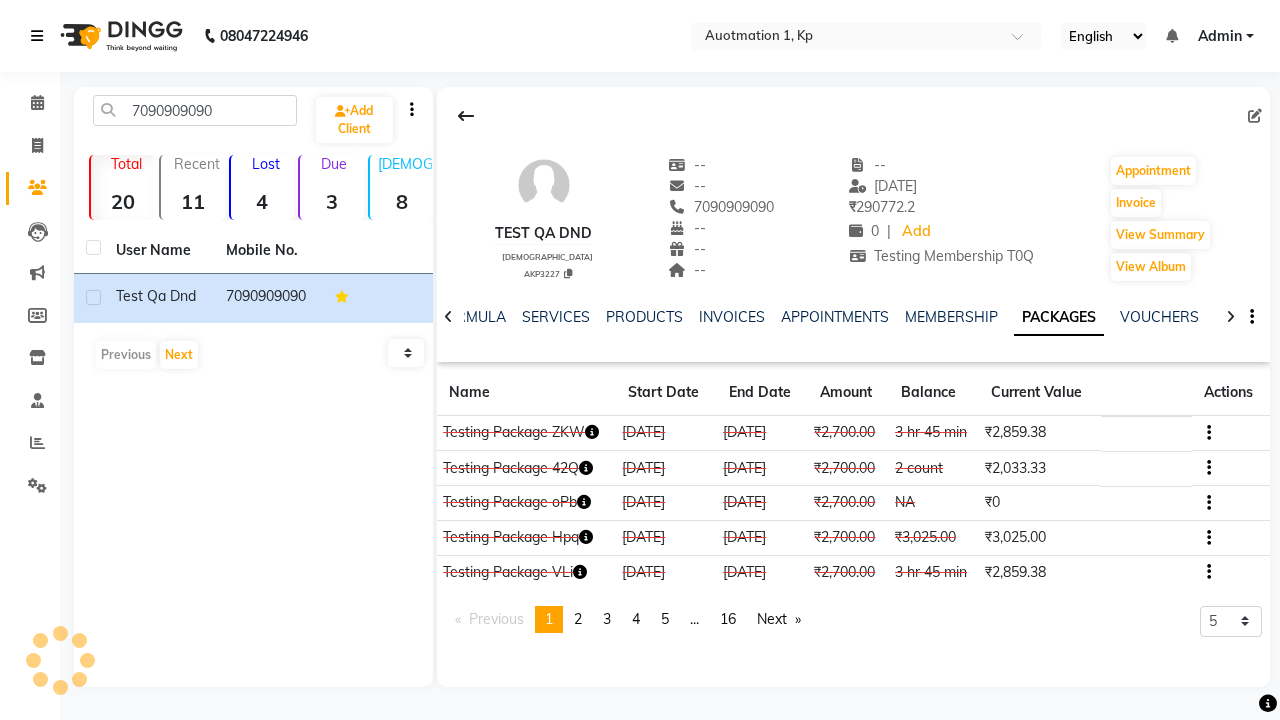 click at bounding box center [37, 36] 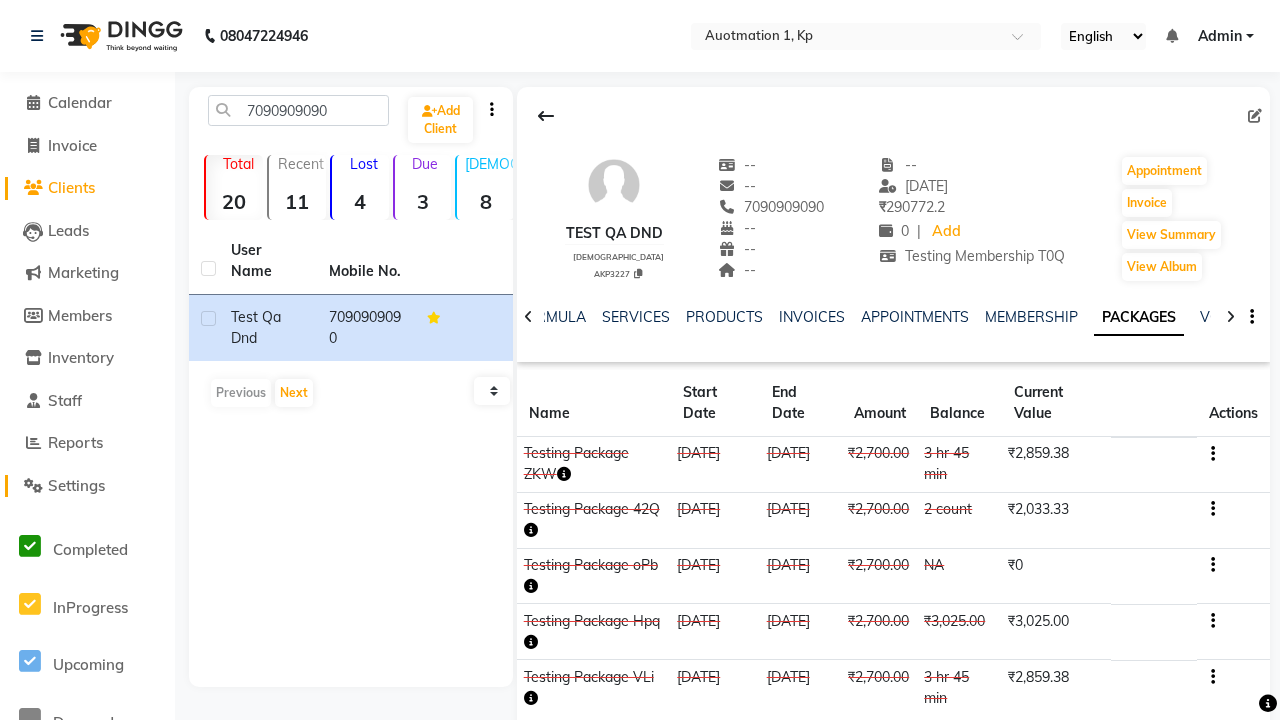 click on "Settings" 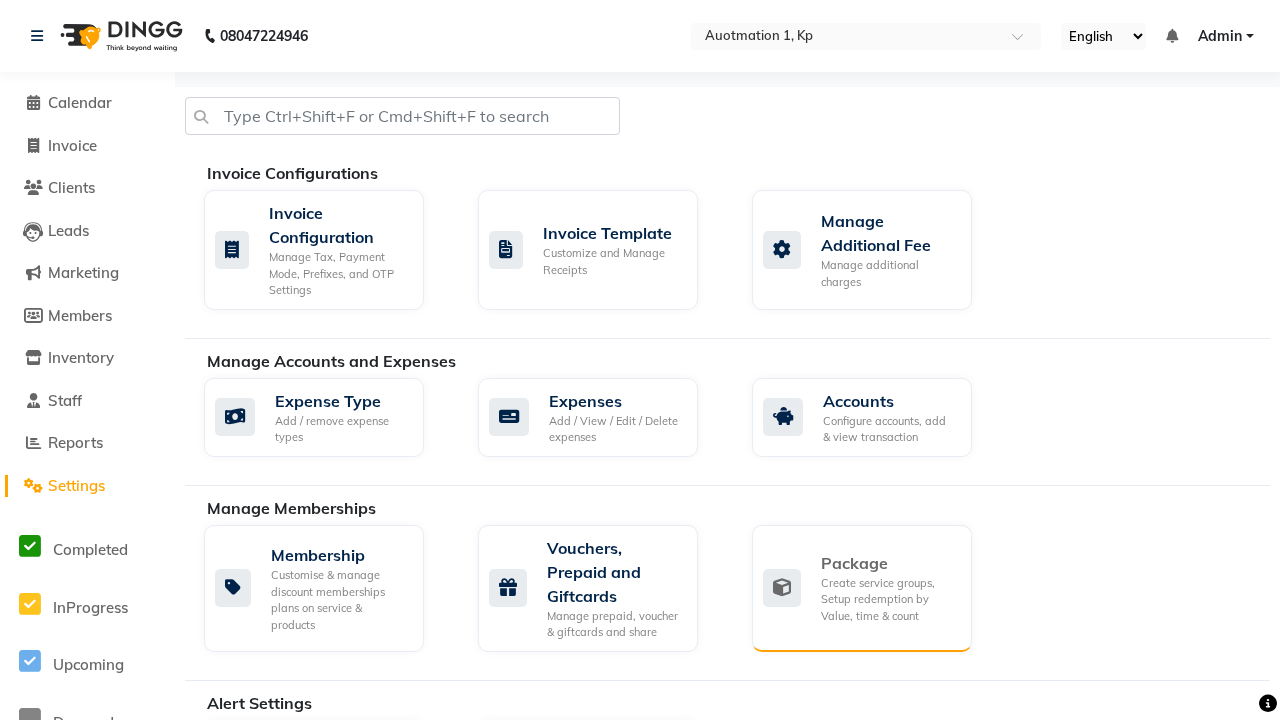 click on "Package" 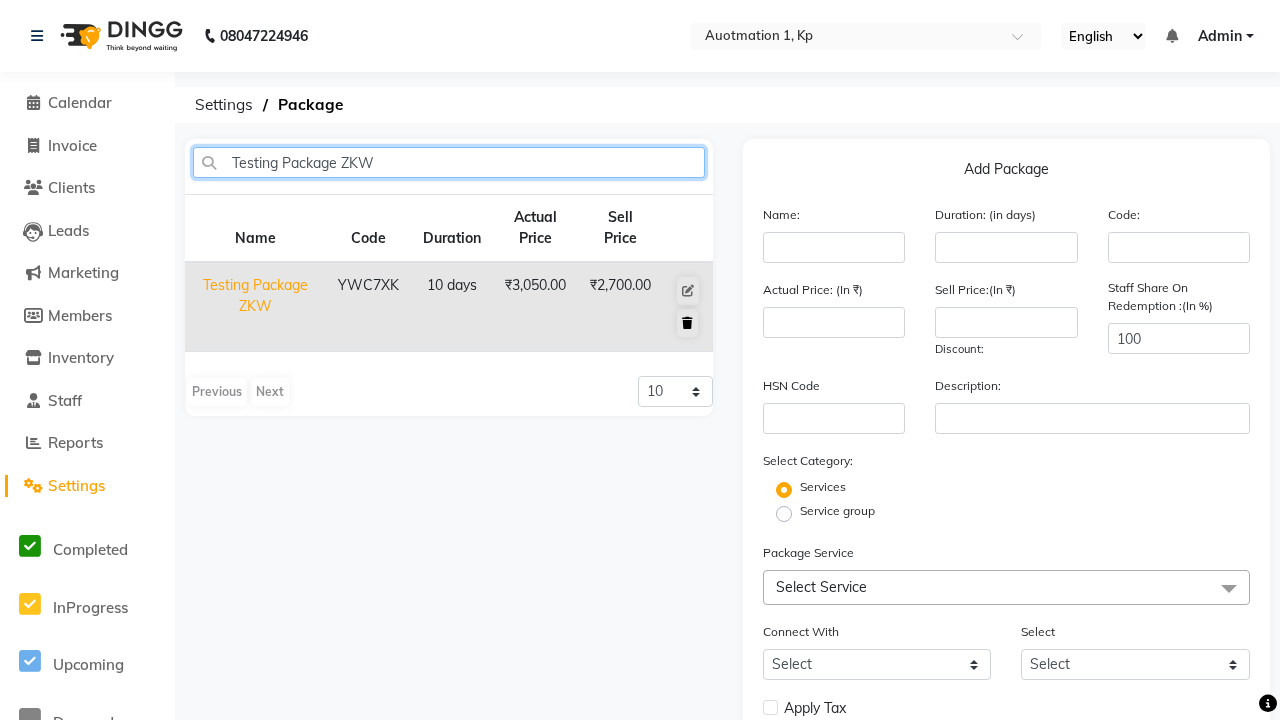 type on "Testing Package ZKW" 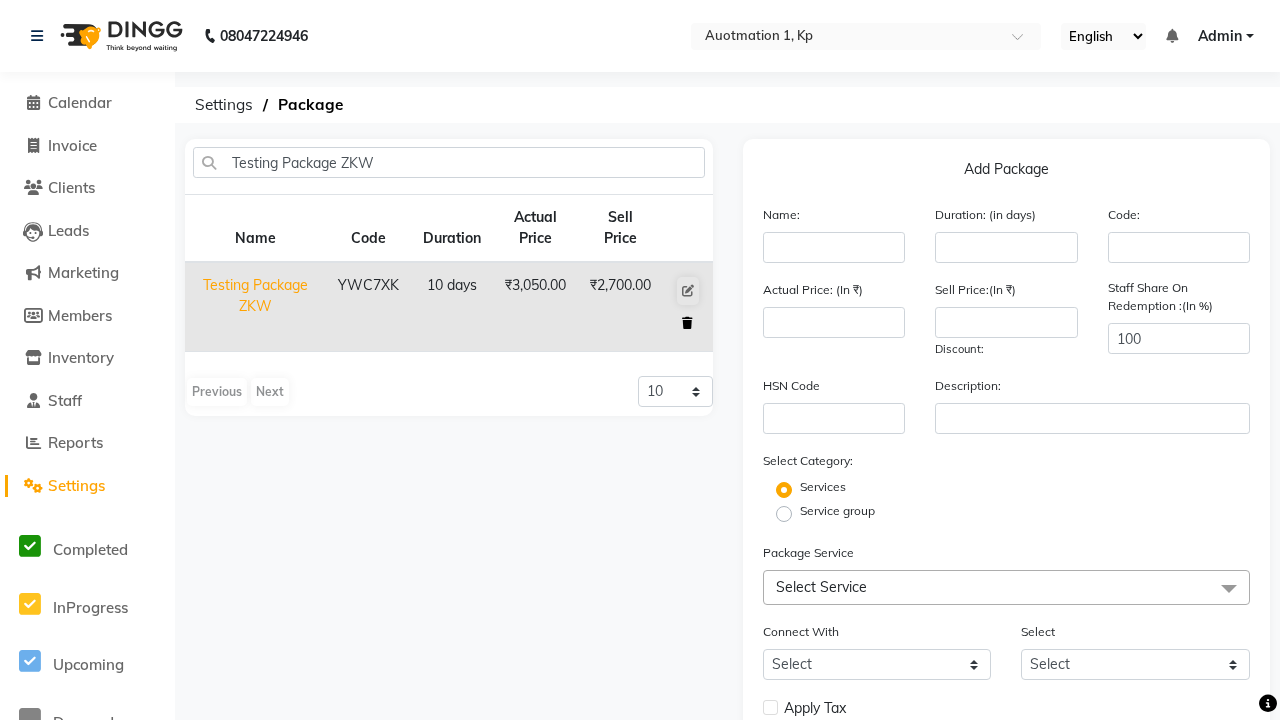 click 